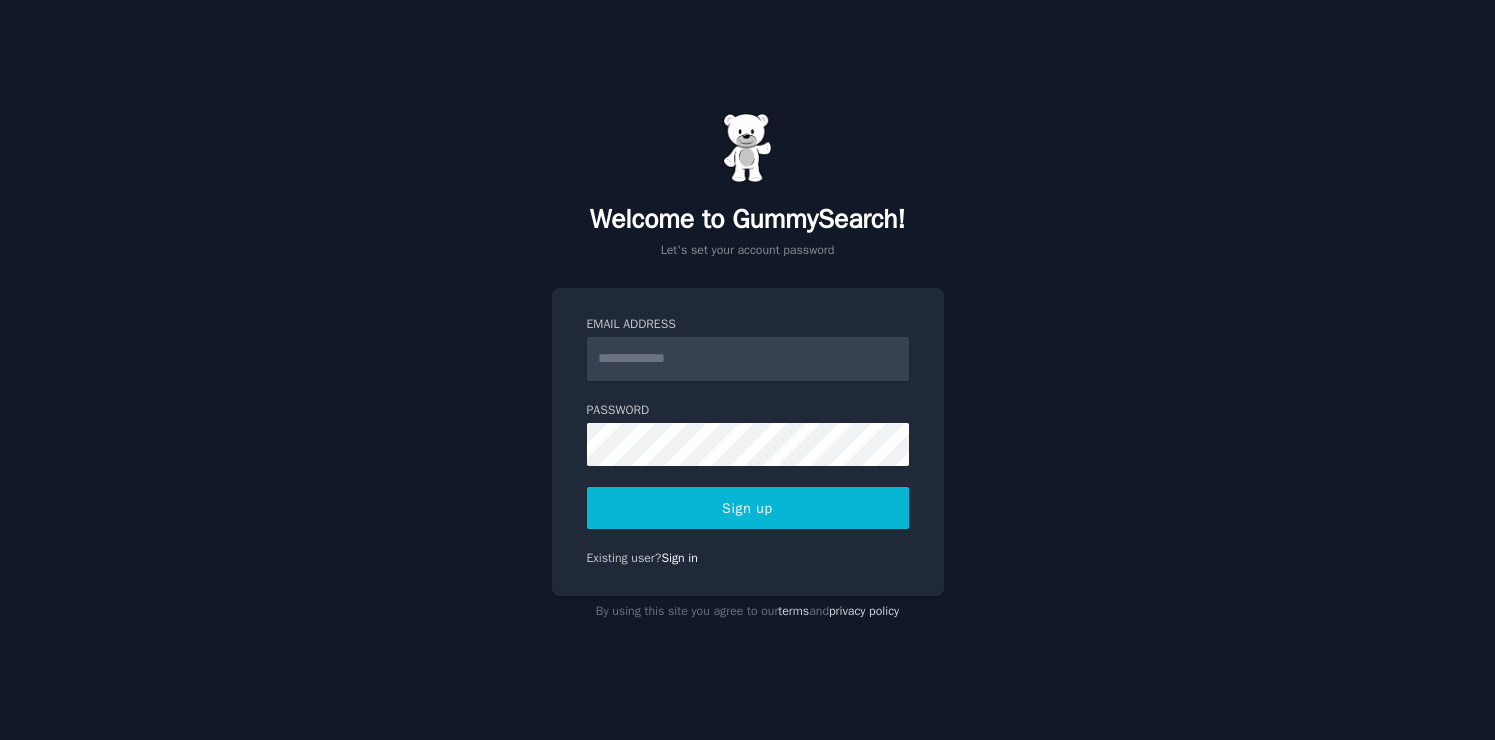 scroll, scrollTop: 0, scrollLeft: 0, axis: both 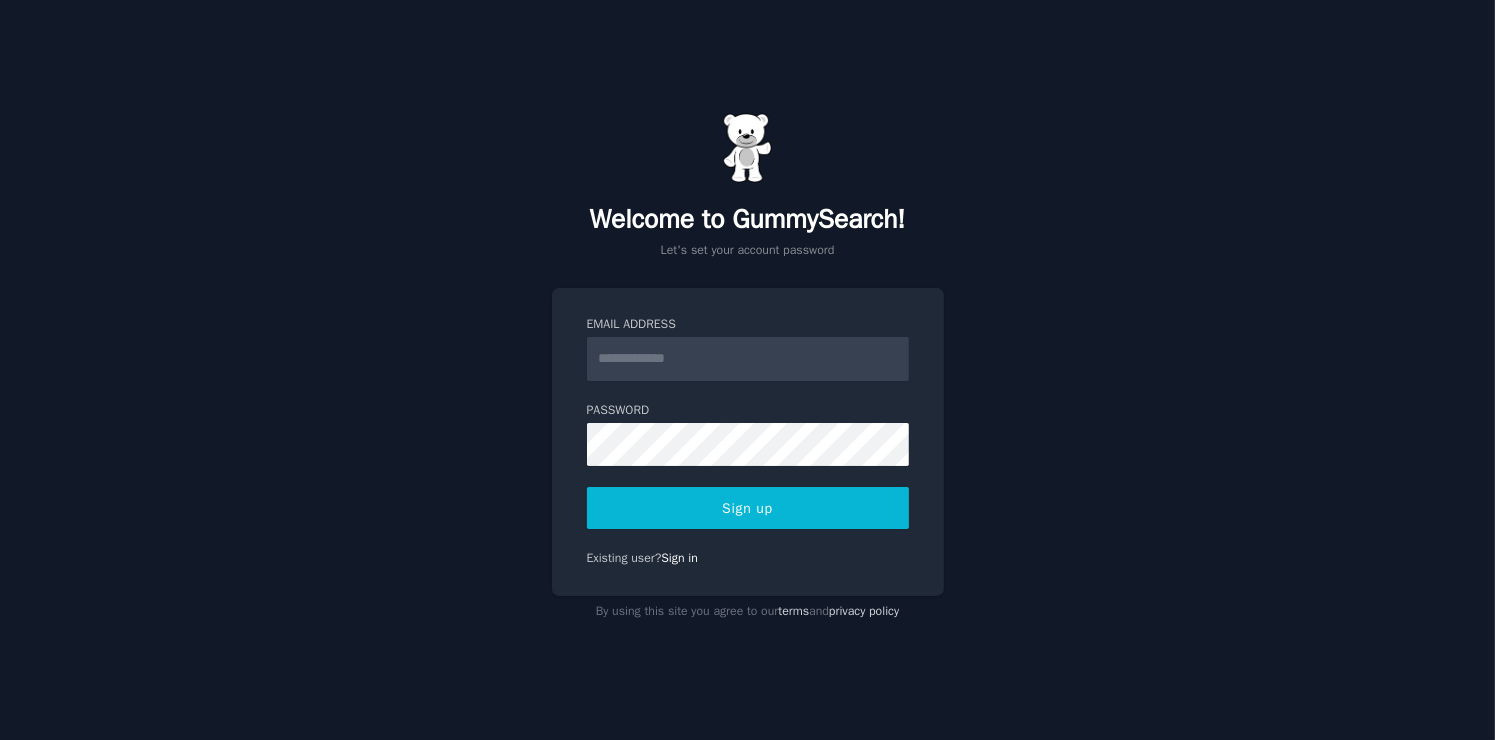 click on "Email Address" at bounding box center [748, 359] 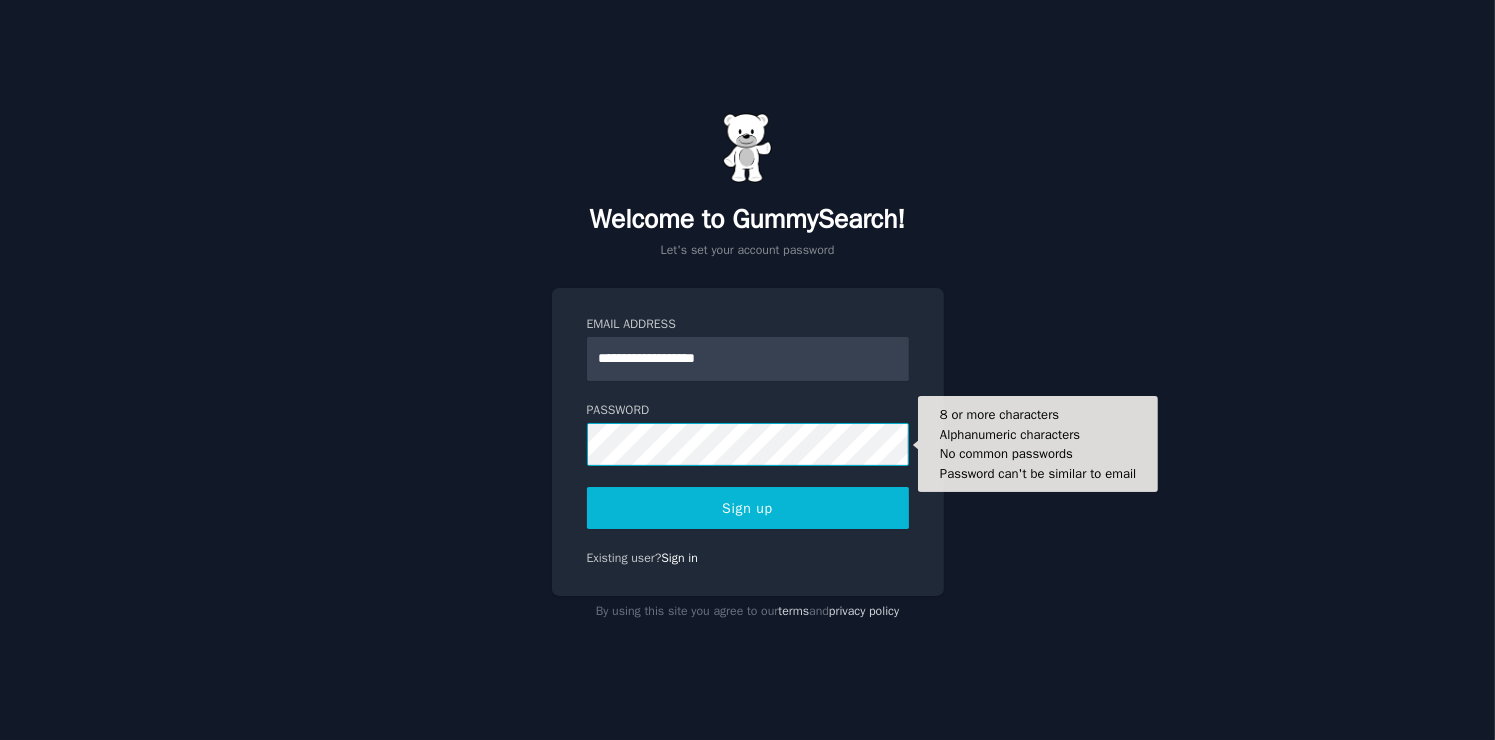 click on "Sign up" at bounding box center (748, 508) 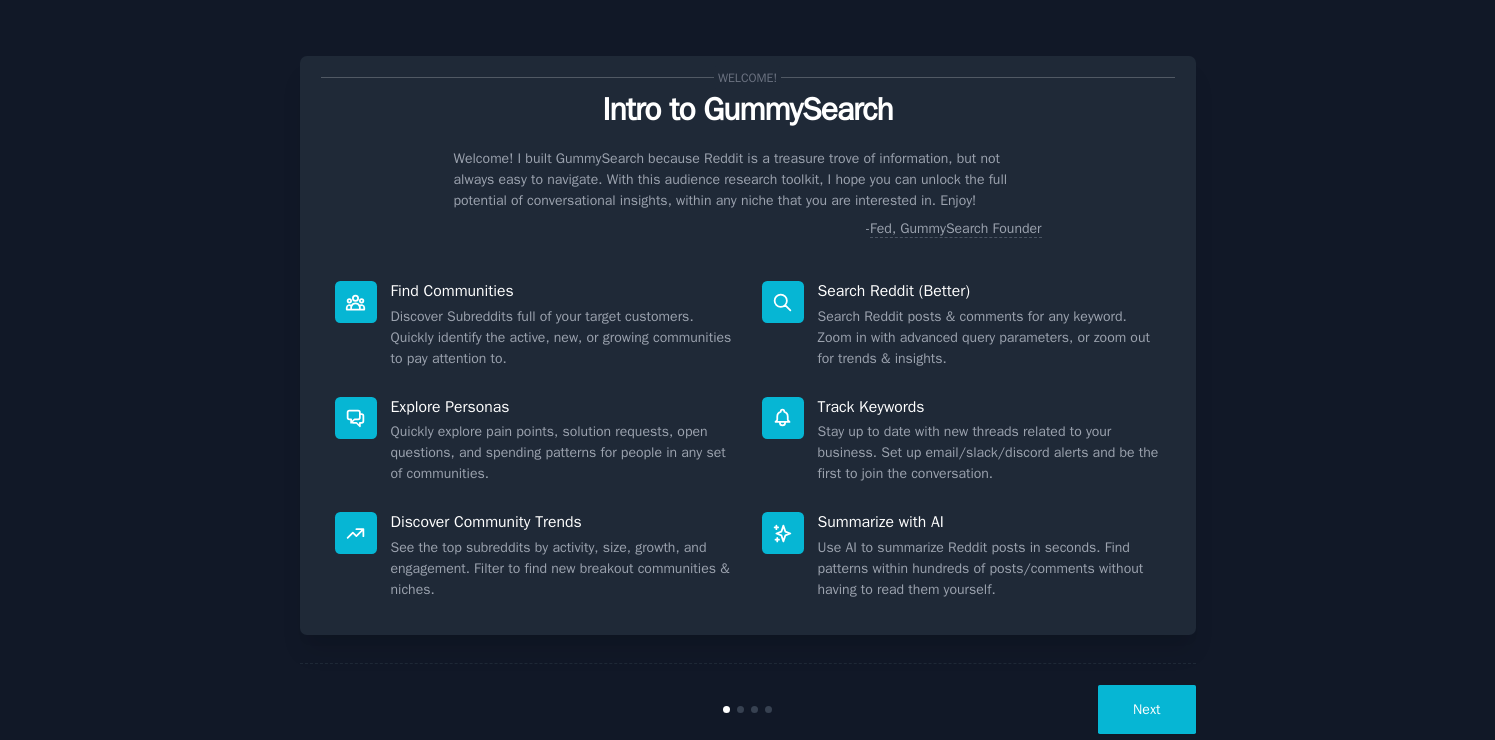 scroll, scrollTop: 0, scrollLeft: 0, axis: both 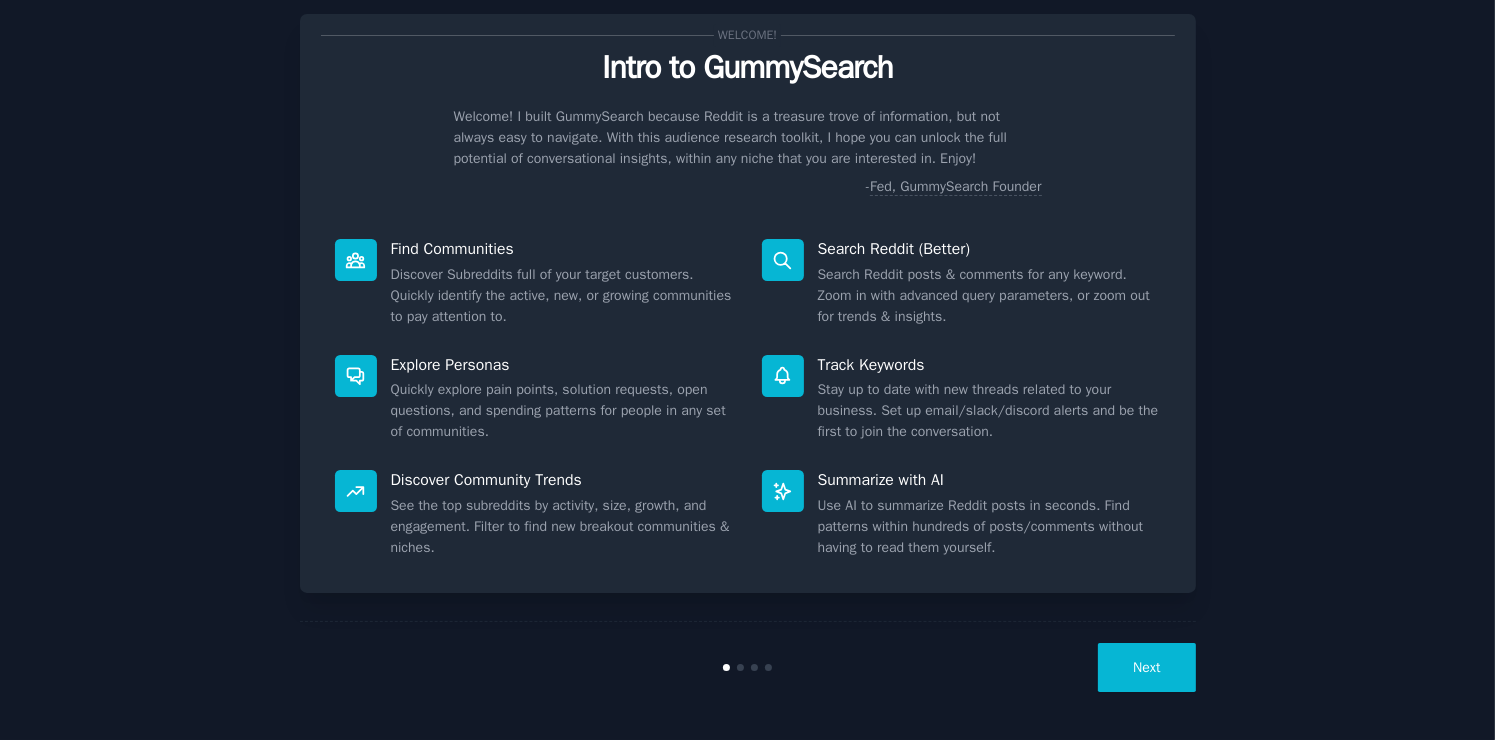 click on "Next" at bounding box center (1146, 667) 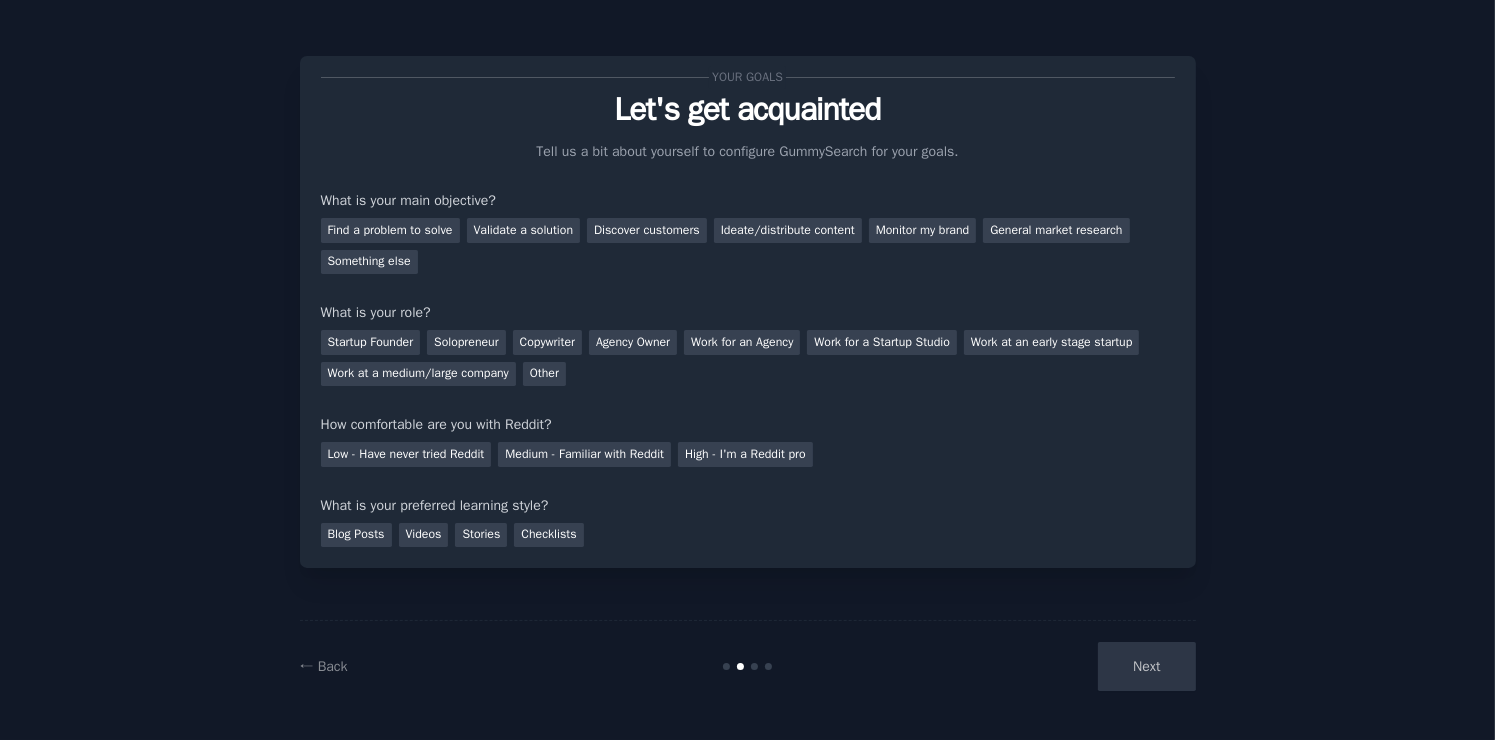 scroll, scrollTop: 0, scrollLeft: 0, axis: both 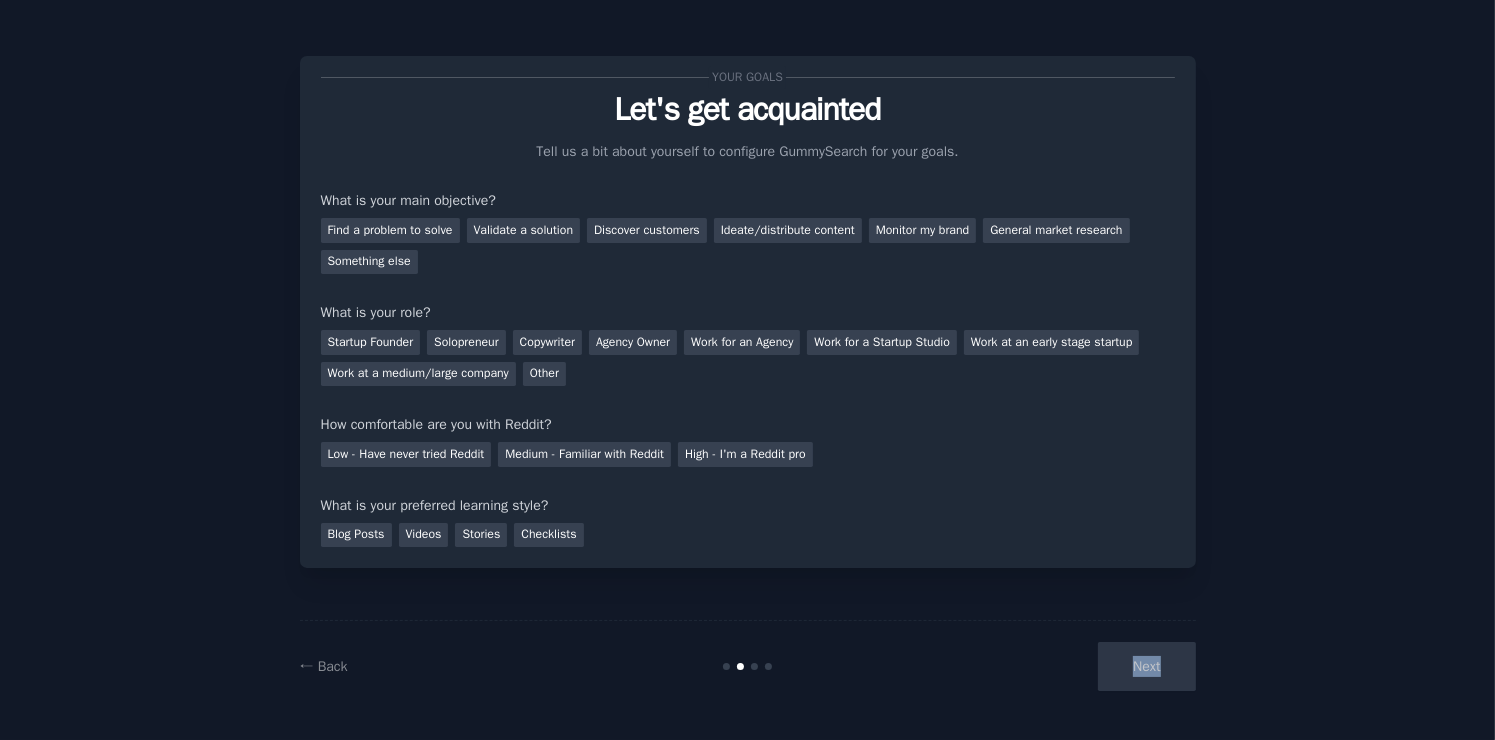 click on "Next" at bounding box center [1046, 666] 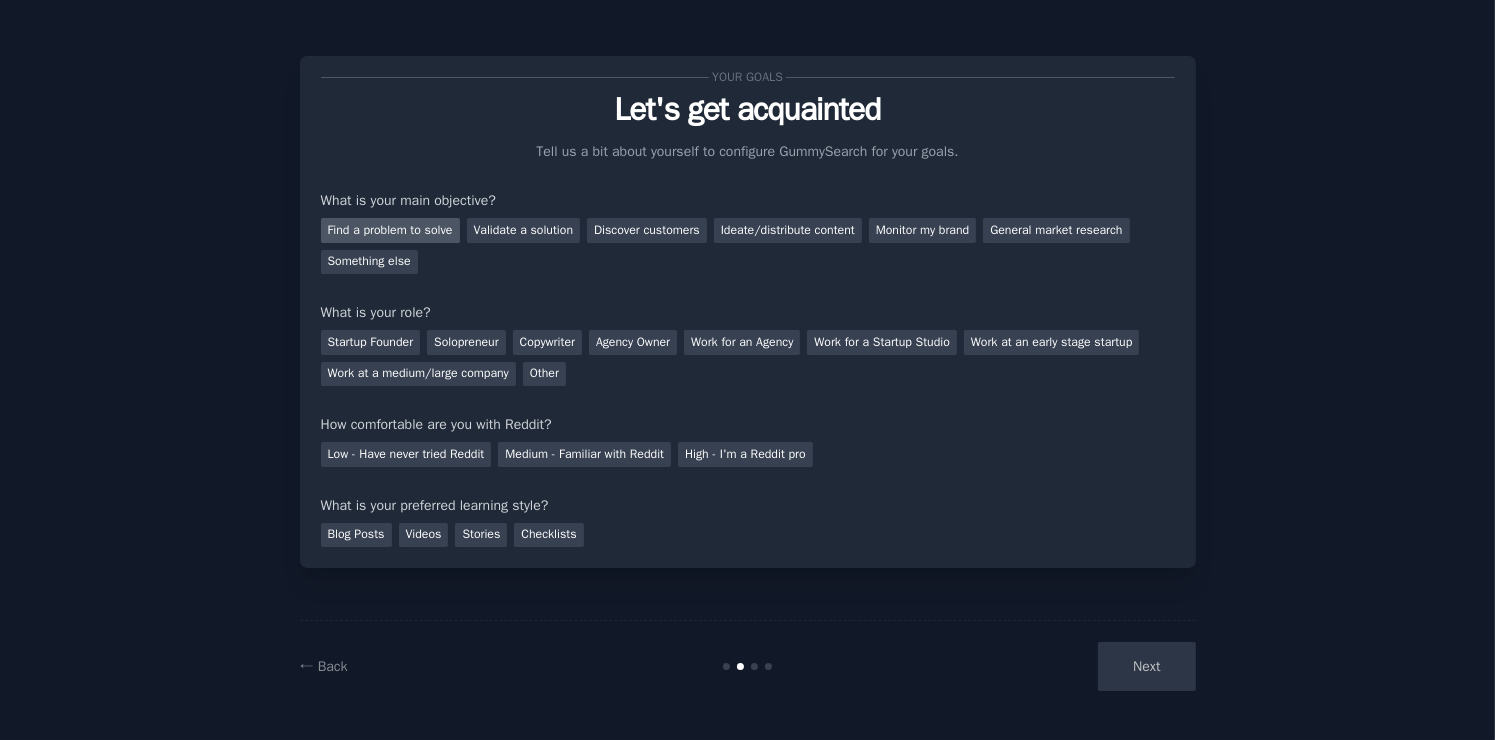 click on "Find a problem to solve" at bounding box center [390, 230] 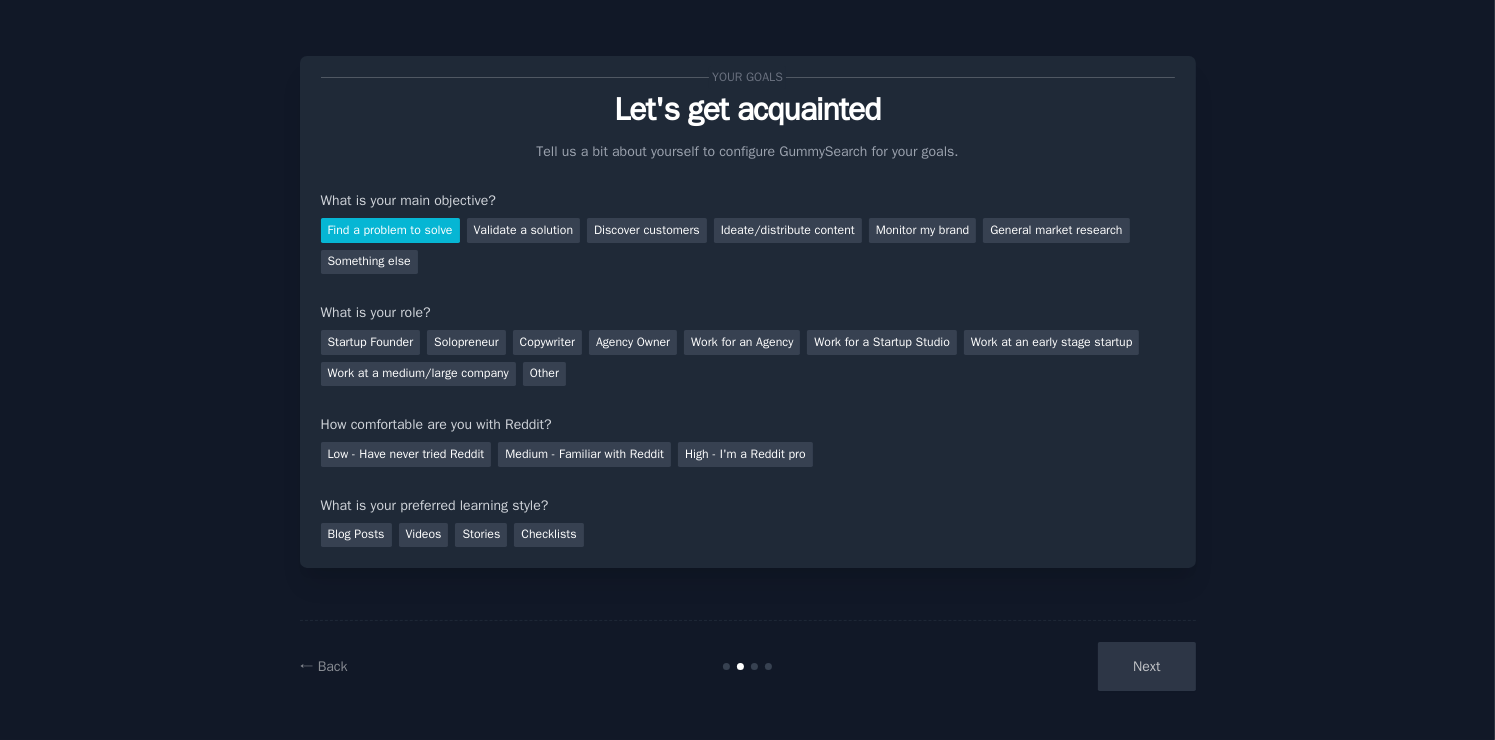 click on "Next" at bounding box center (1046, 666) 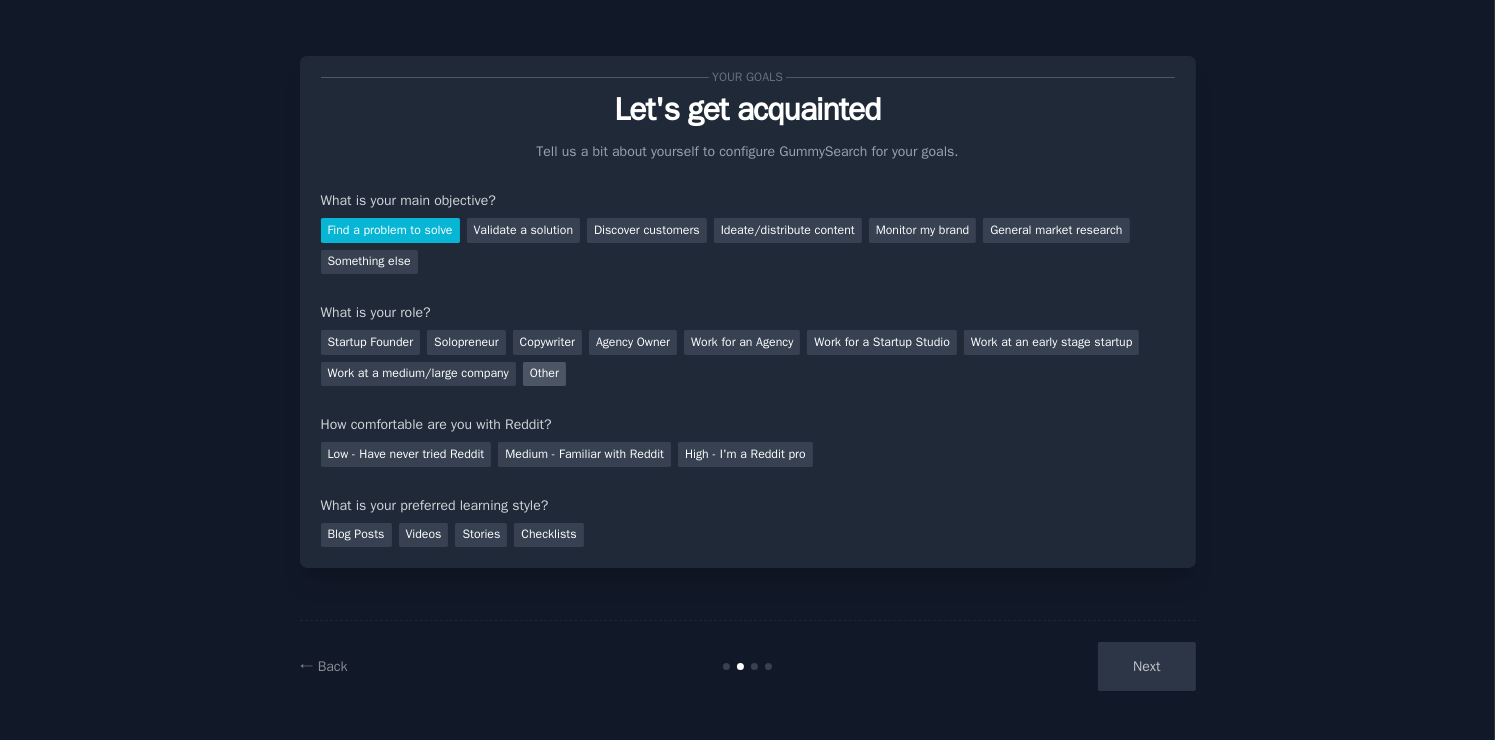 click on "Other" at bounding box center (544, 374) 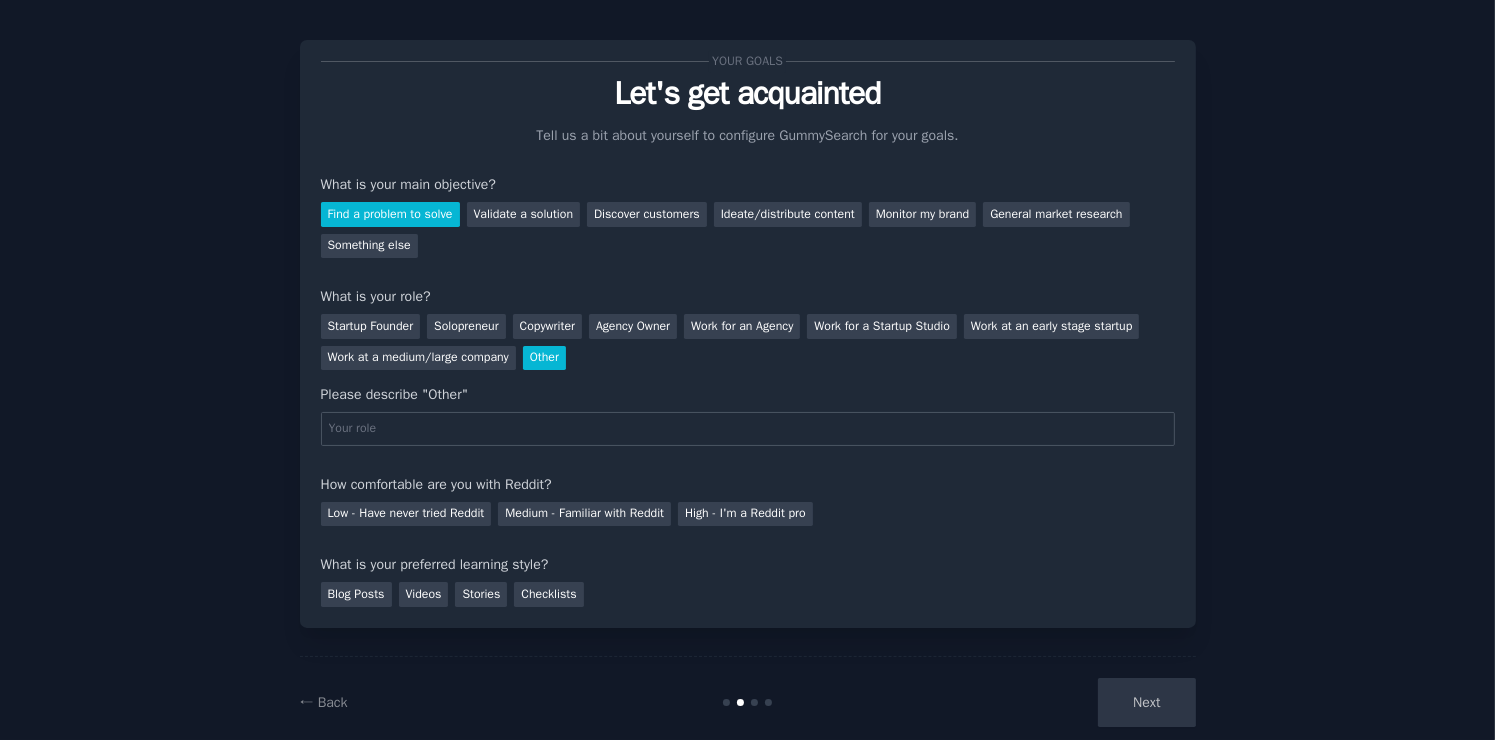 scroll, scrollTop: 0, scrollLeft: 0, axis: both 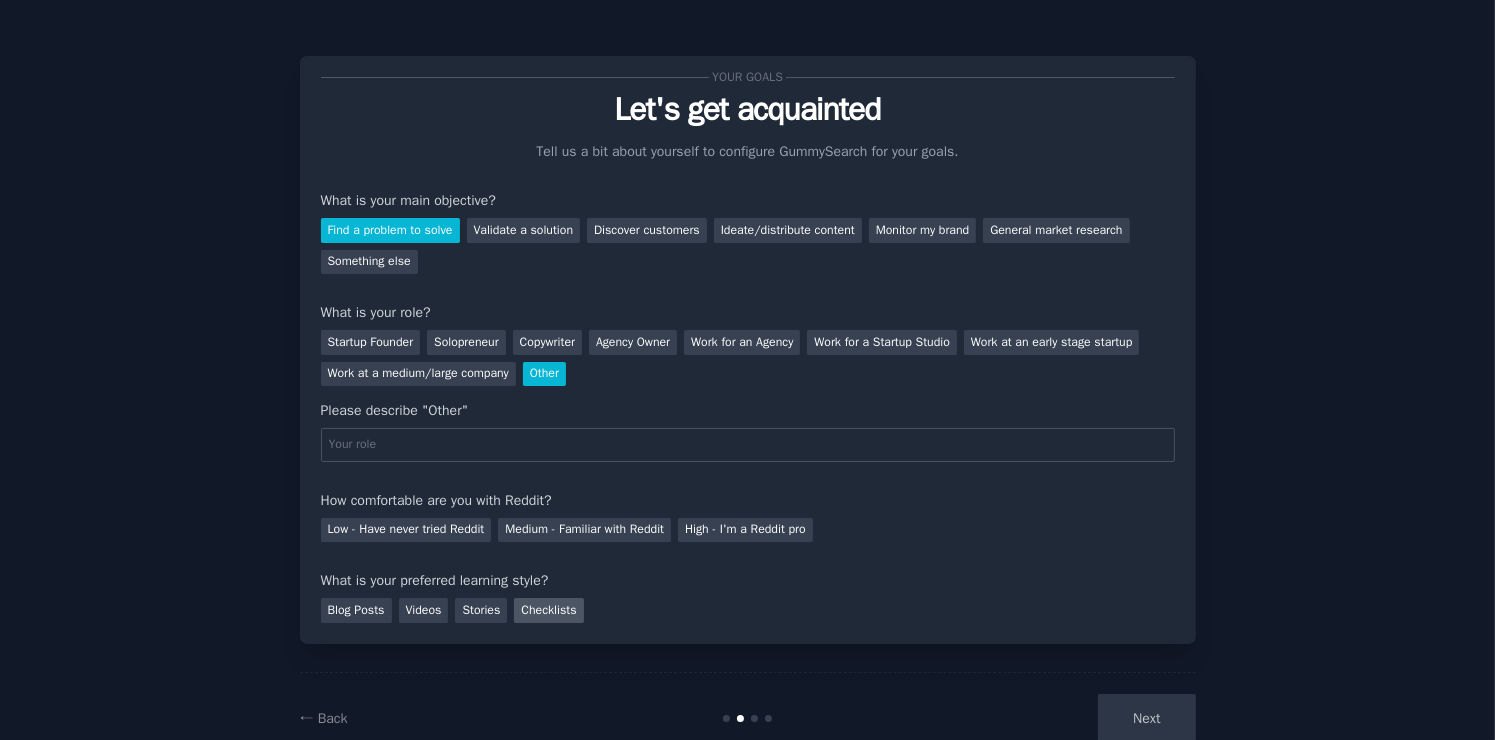 click on "Checklists" at bounding box center (548, 610) 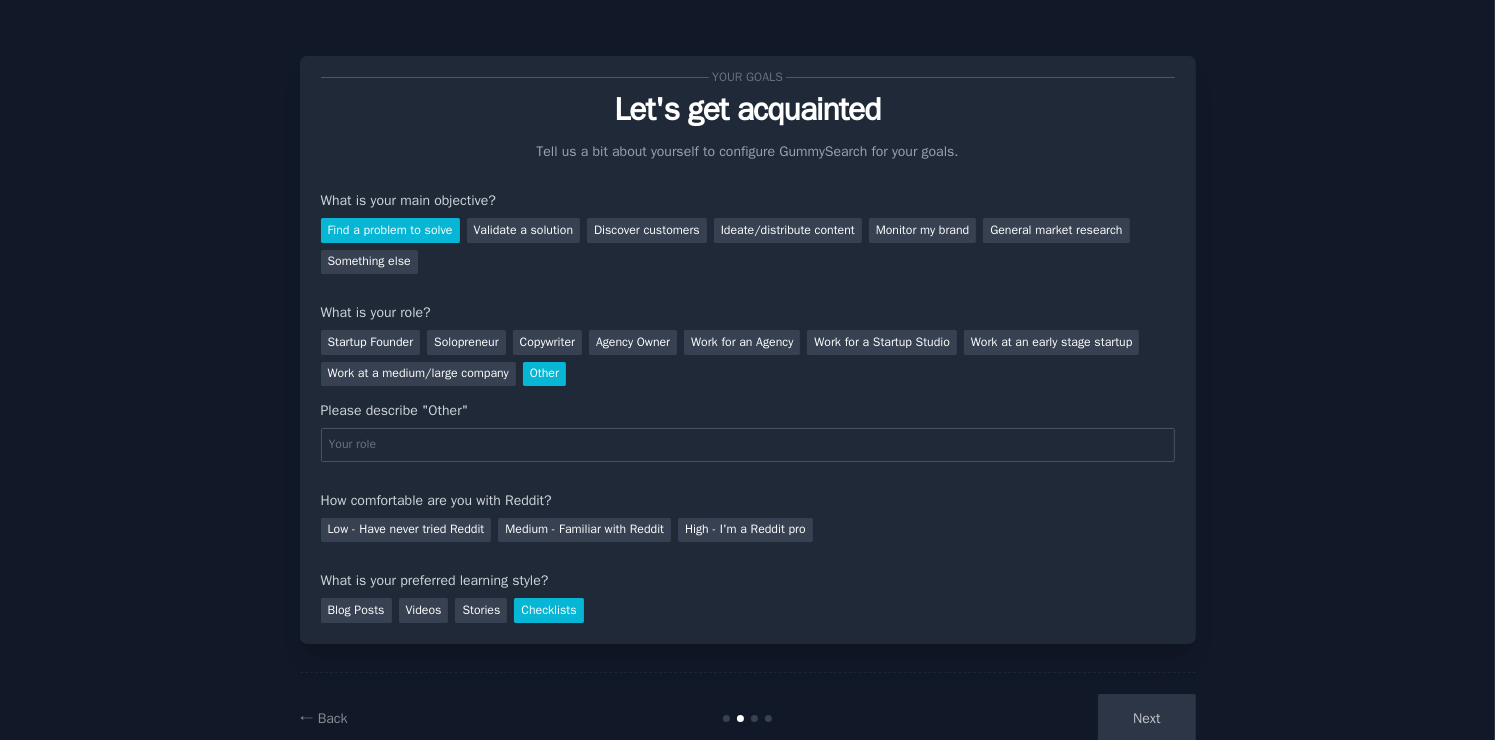 click on "Checklists" at bounding box center (548, 610) 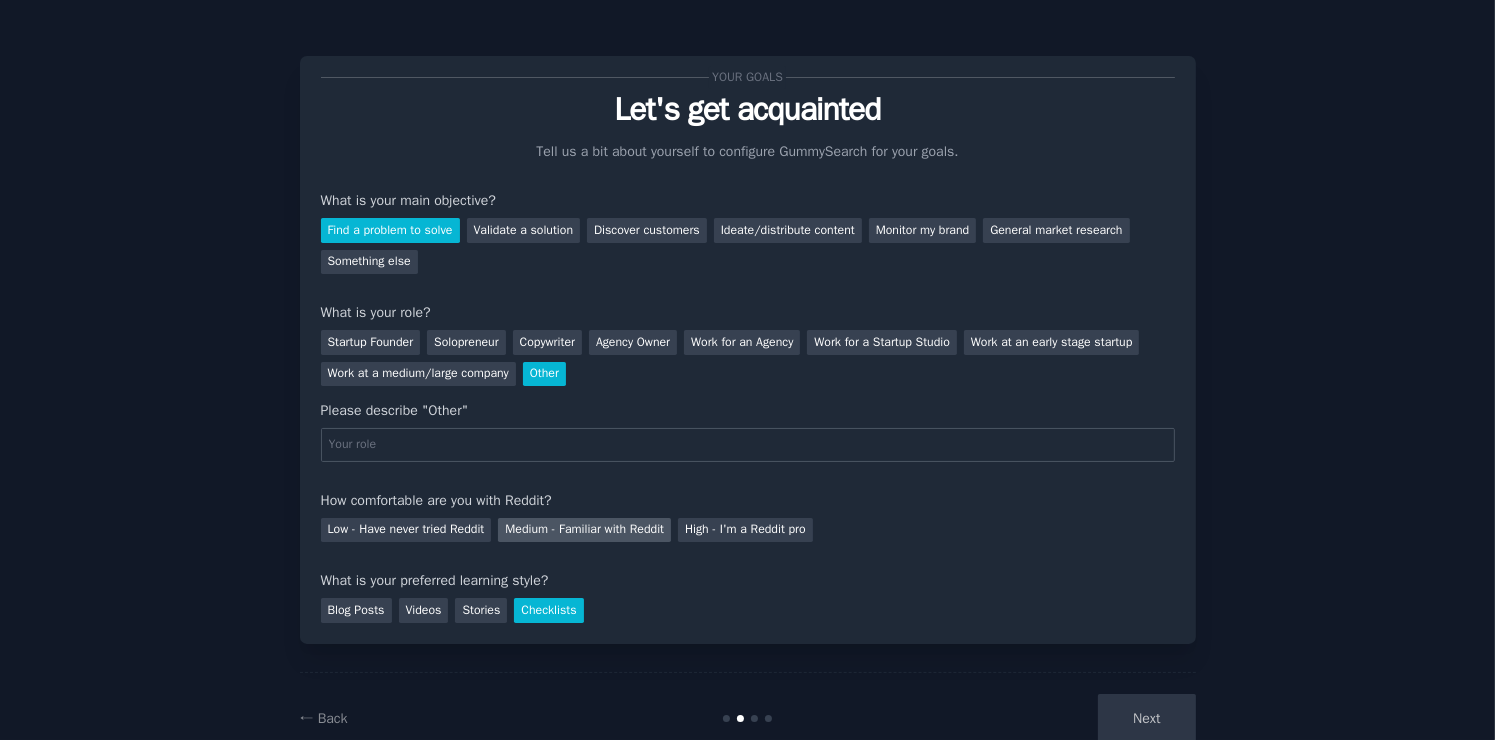 click on "Medium - Familiar with Reddit" at bounding box center [584, 530] 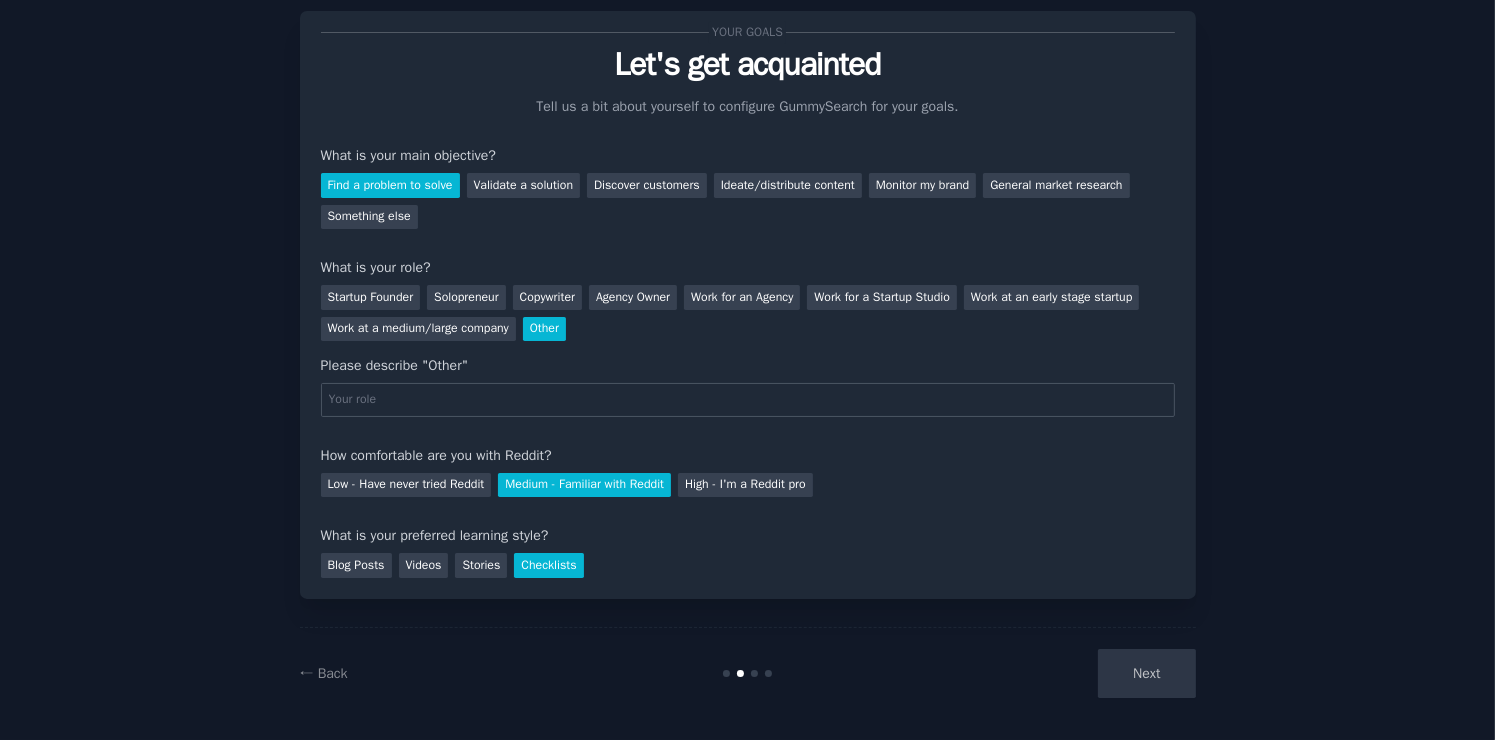 scroll, scrollTop: 50, scrollLeft: 0, axis: vertical 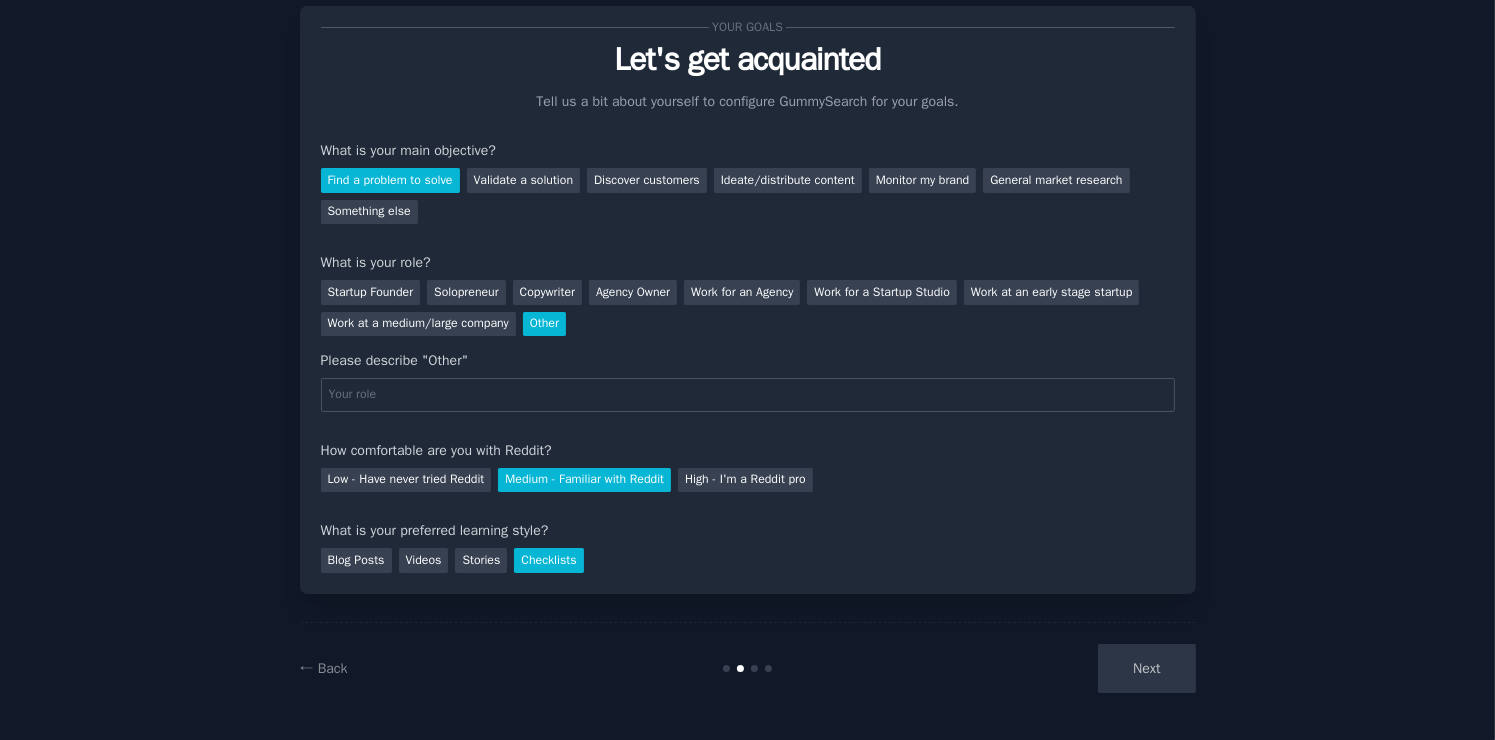 click on "Next" at bounding box center (1046, 668) 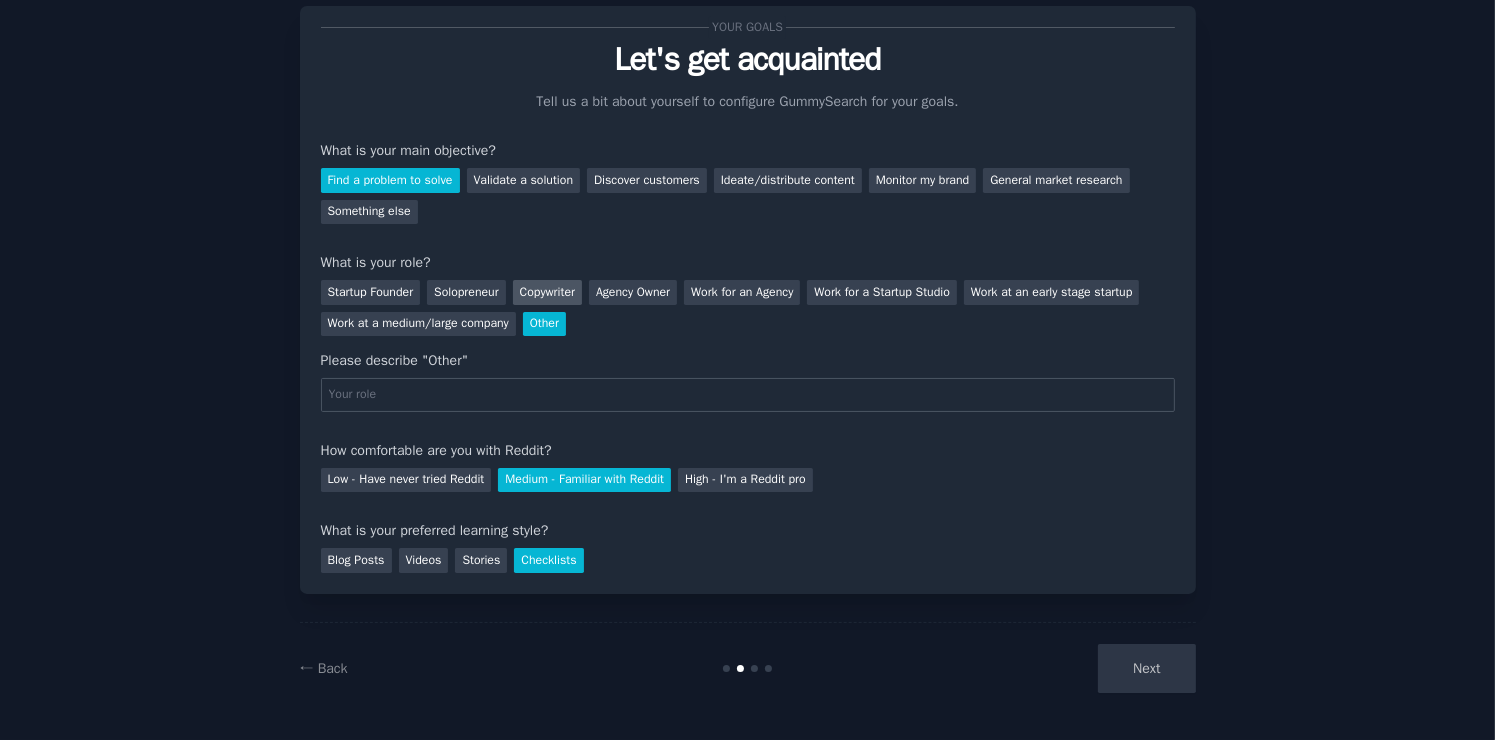 click on "Copywriter" at bounding box center [547, 292] 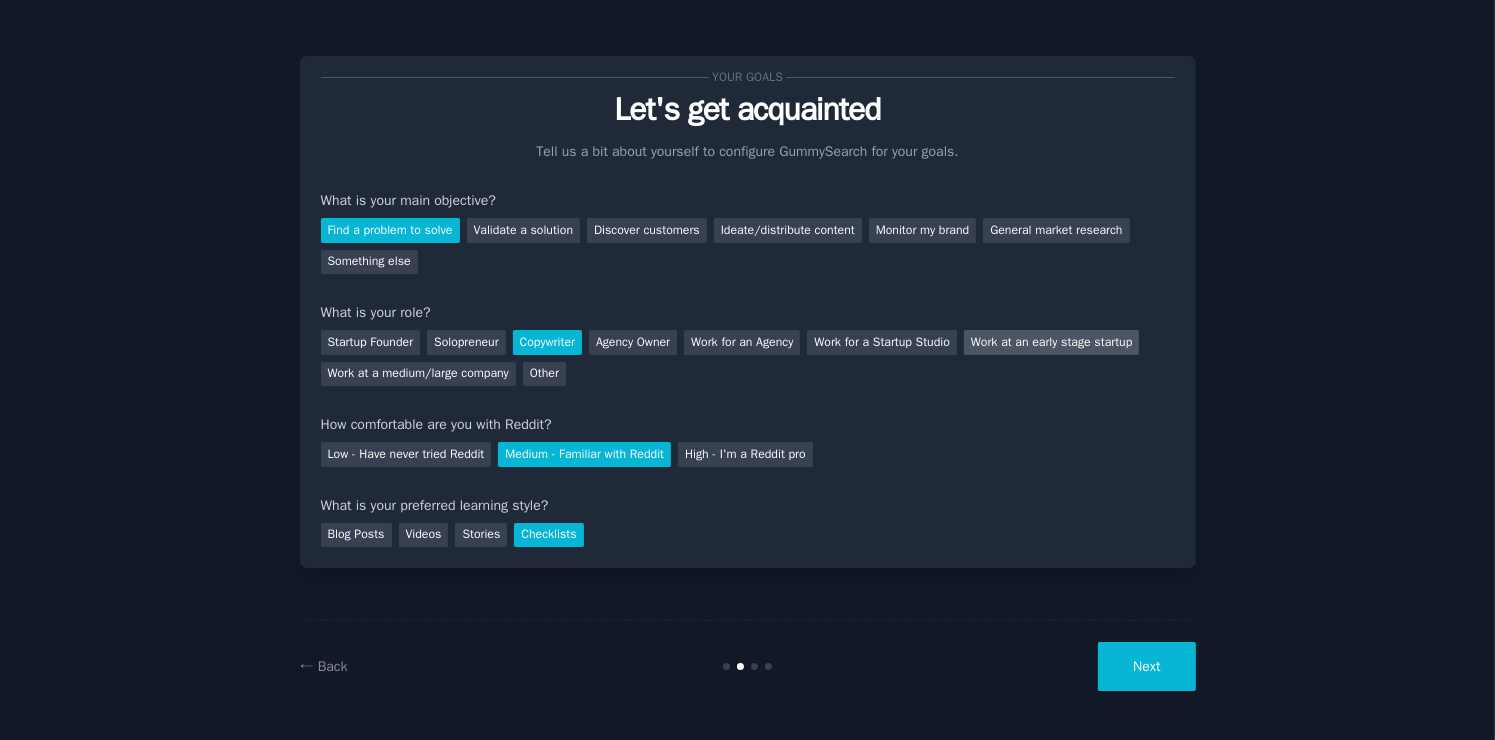click on "Work at an early stage startup" at bounding box center [1051, 342] 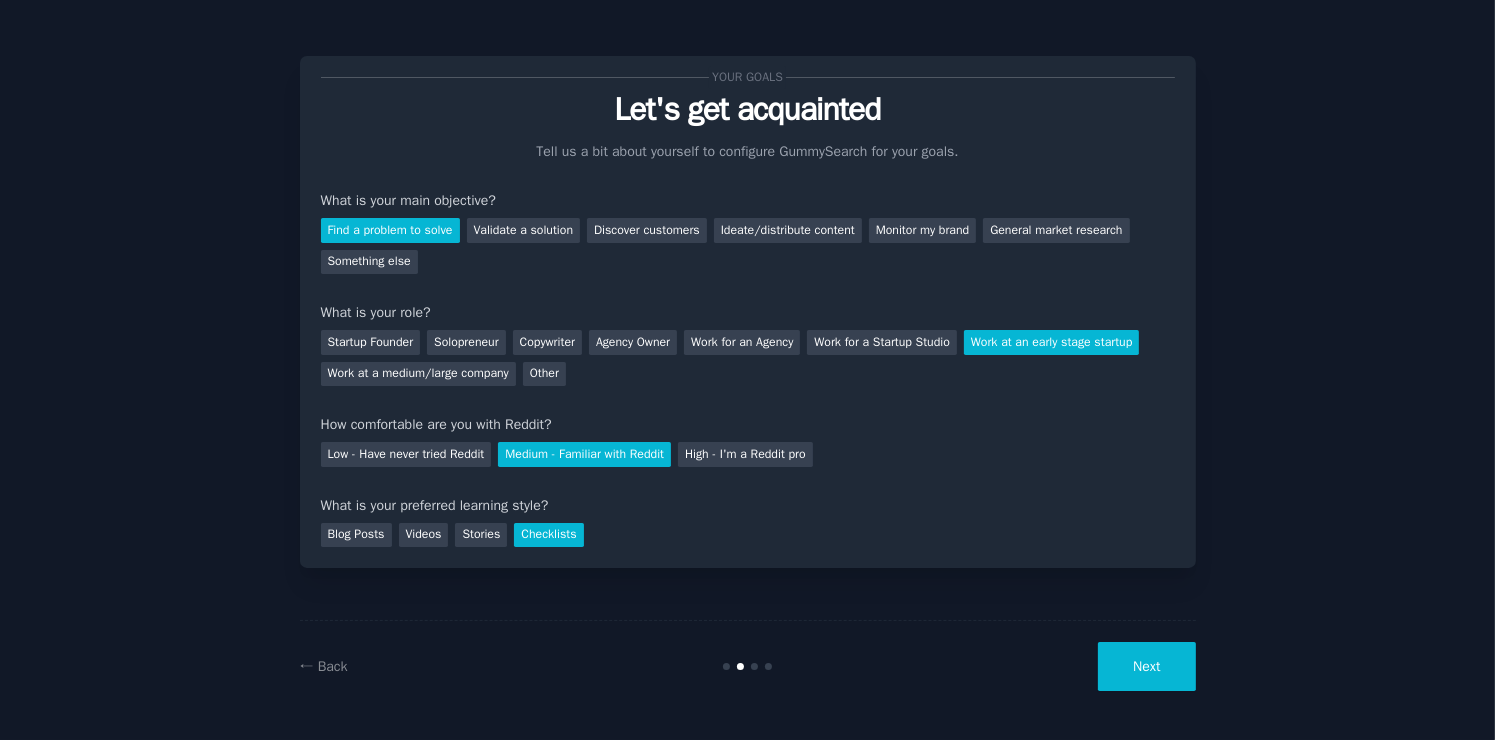 click on "Next" at bounding box center [1146, 666] 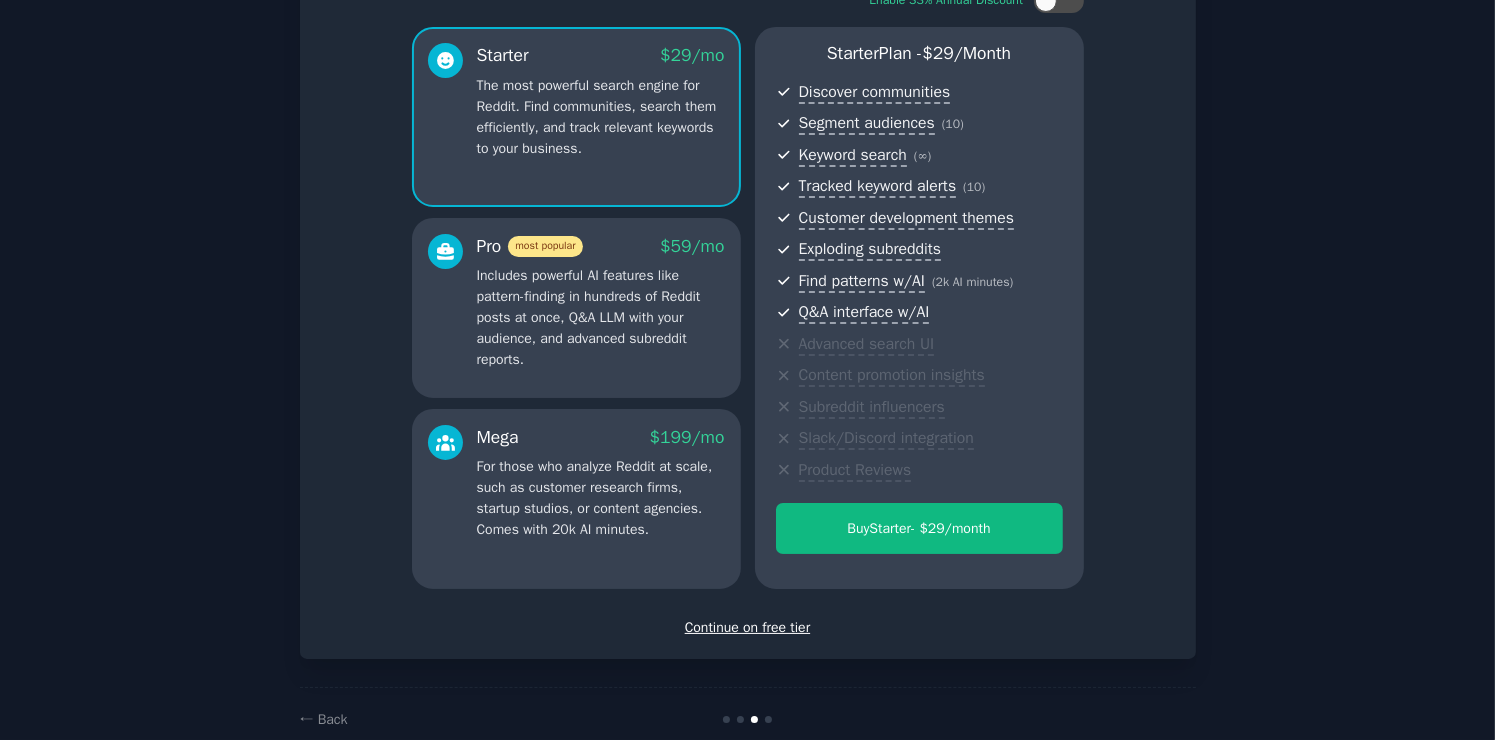 scroll, scrollTop: 0, scrollLeft: 0, axis: both 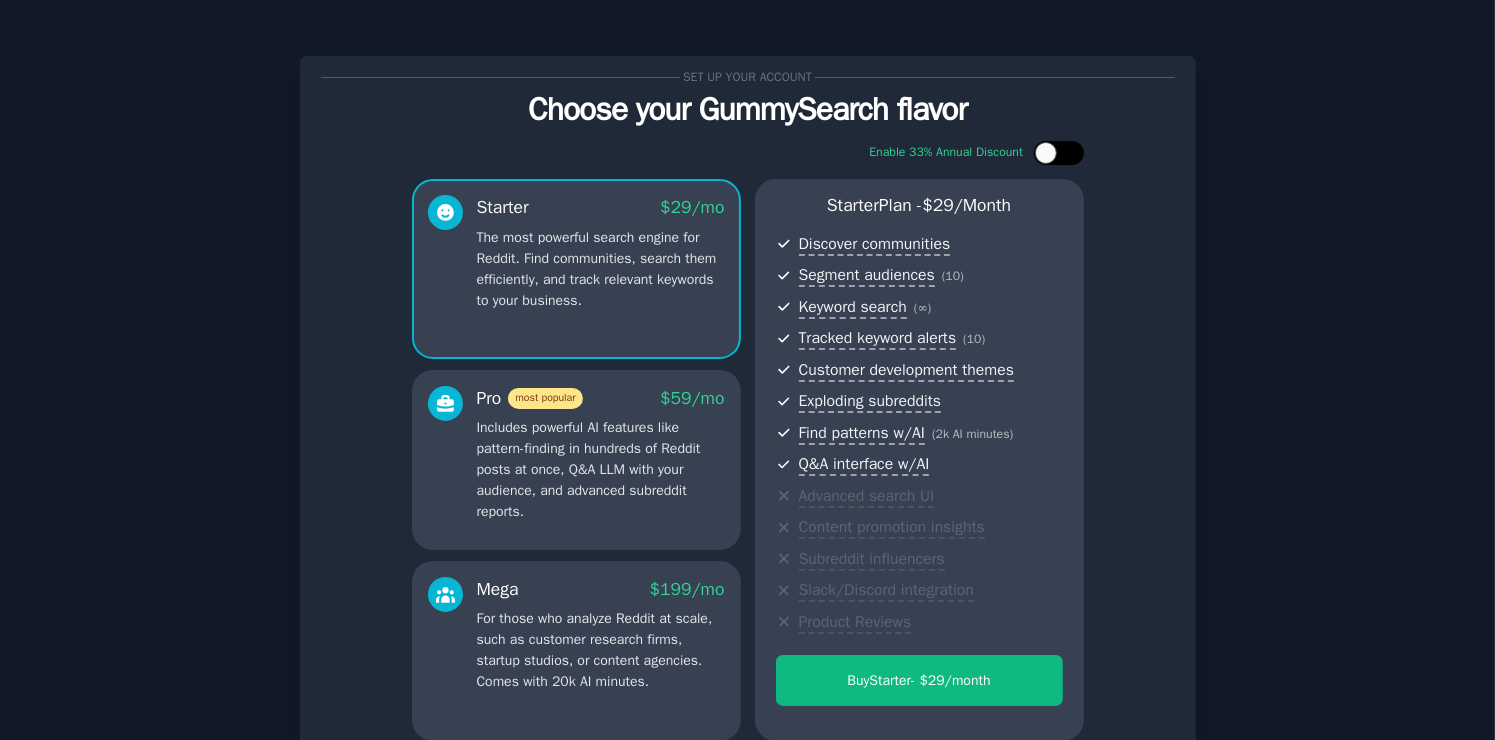 click at bounding box center (1046, 153) 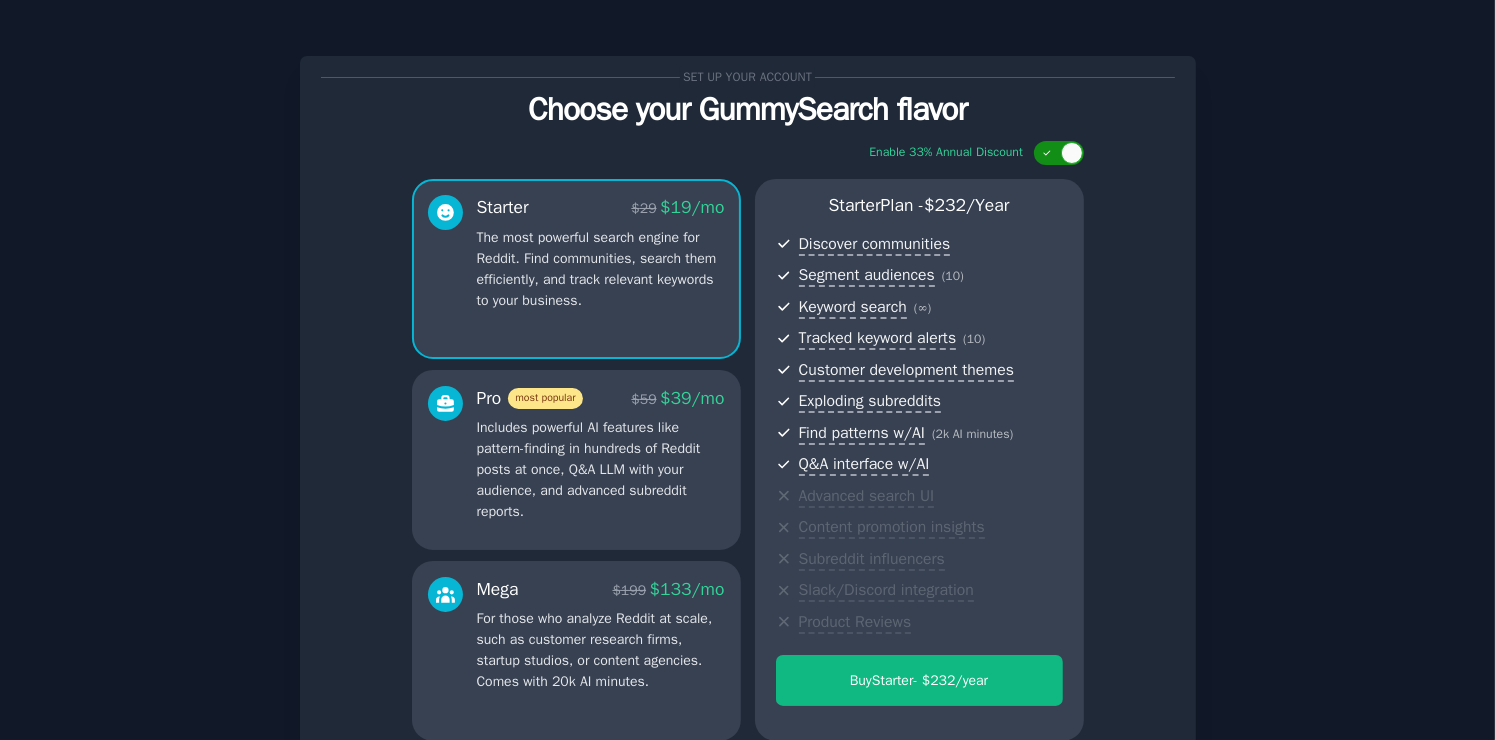 click at bounding box center [1049, 153] 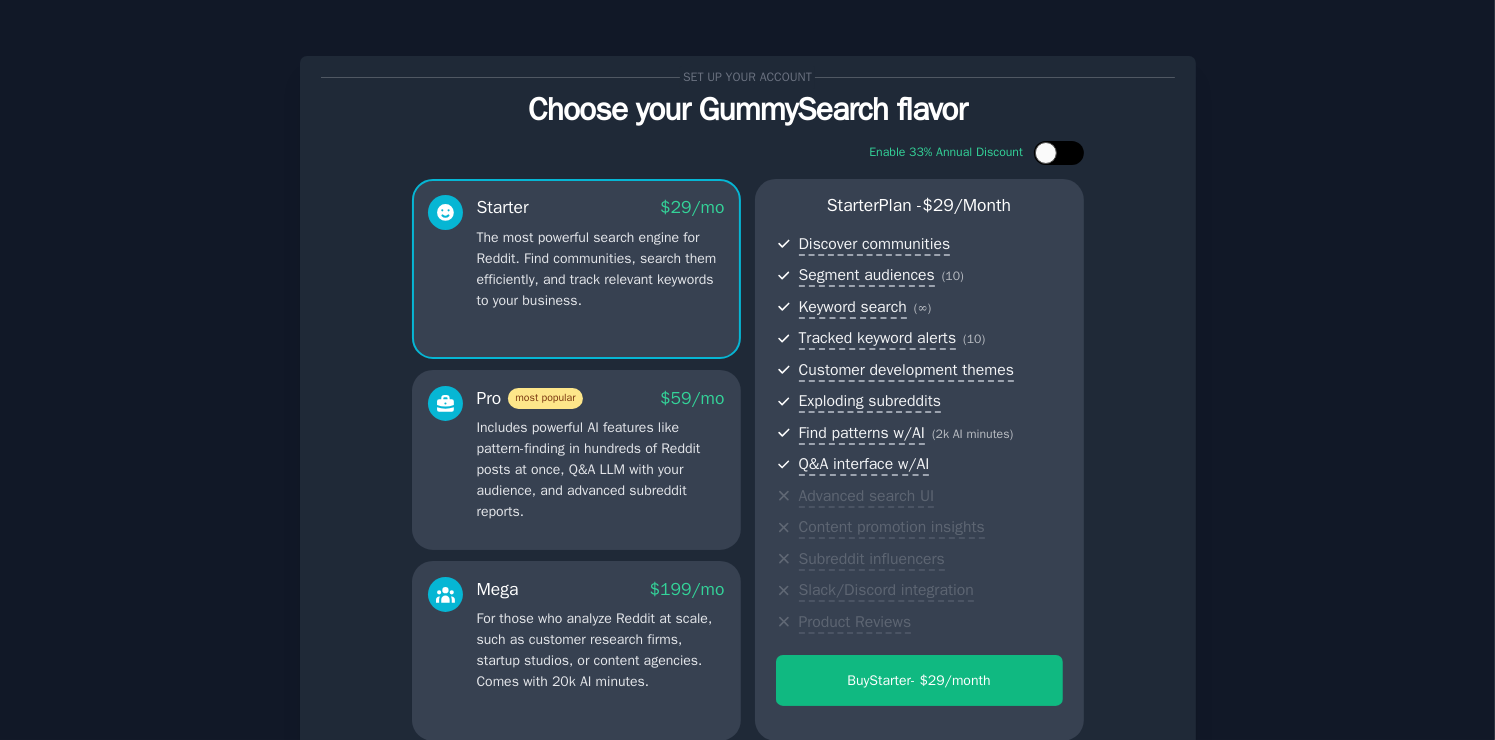 click at bounding box center [1046, 153] 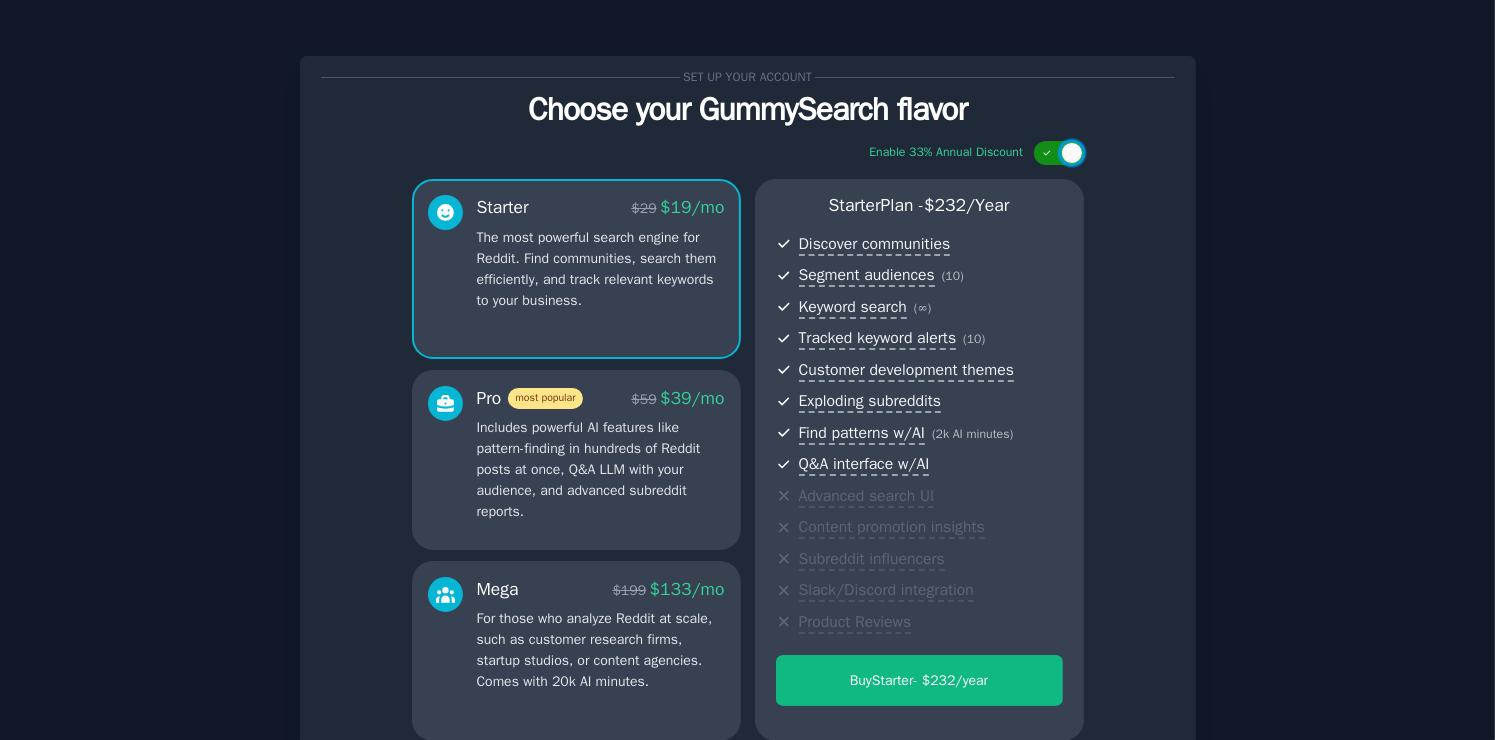 click at bounding box center [1049, 153] 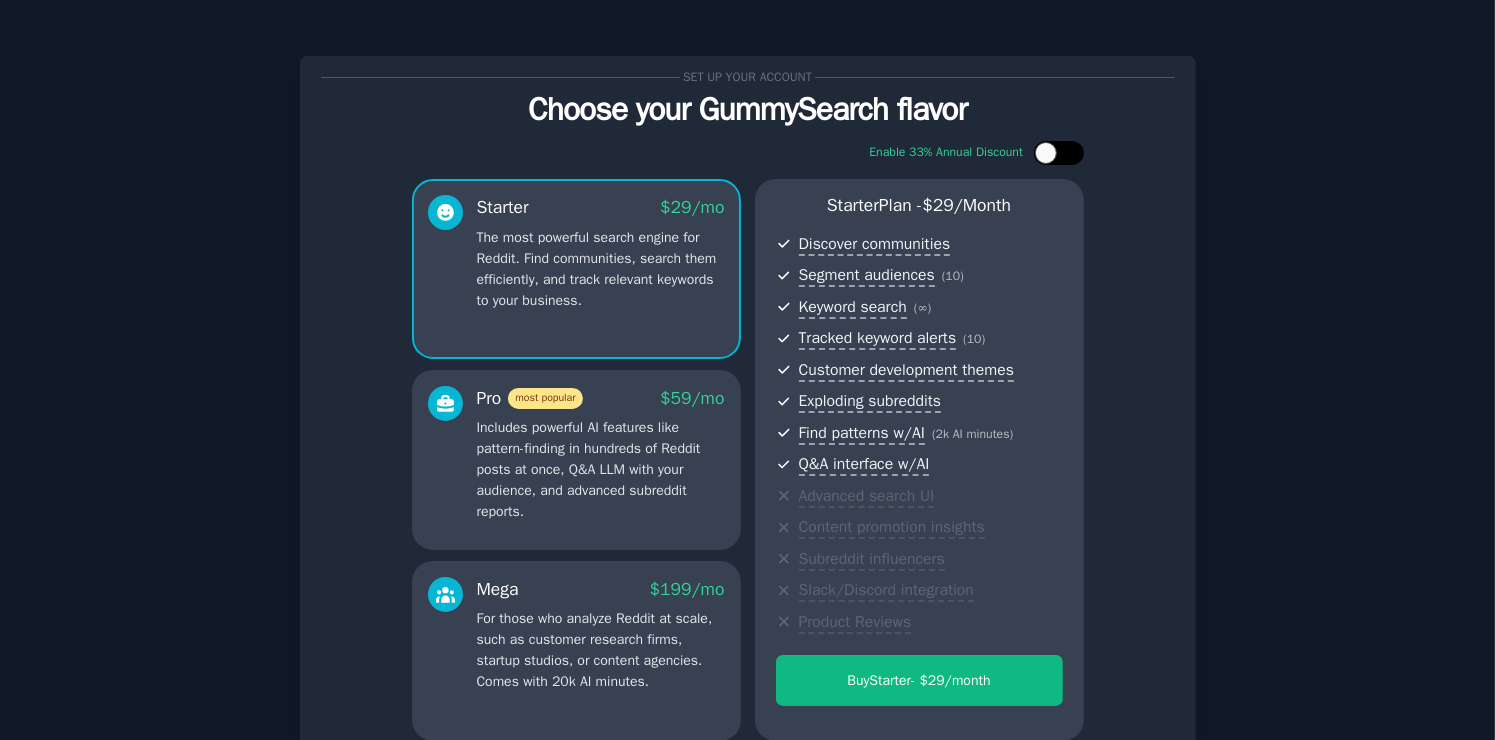 click at bounding box center (1046, 153) 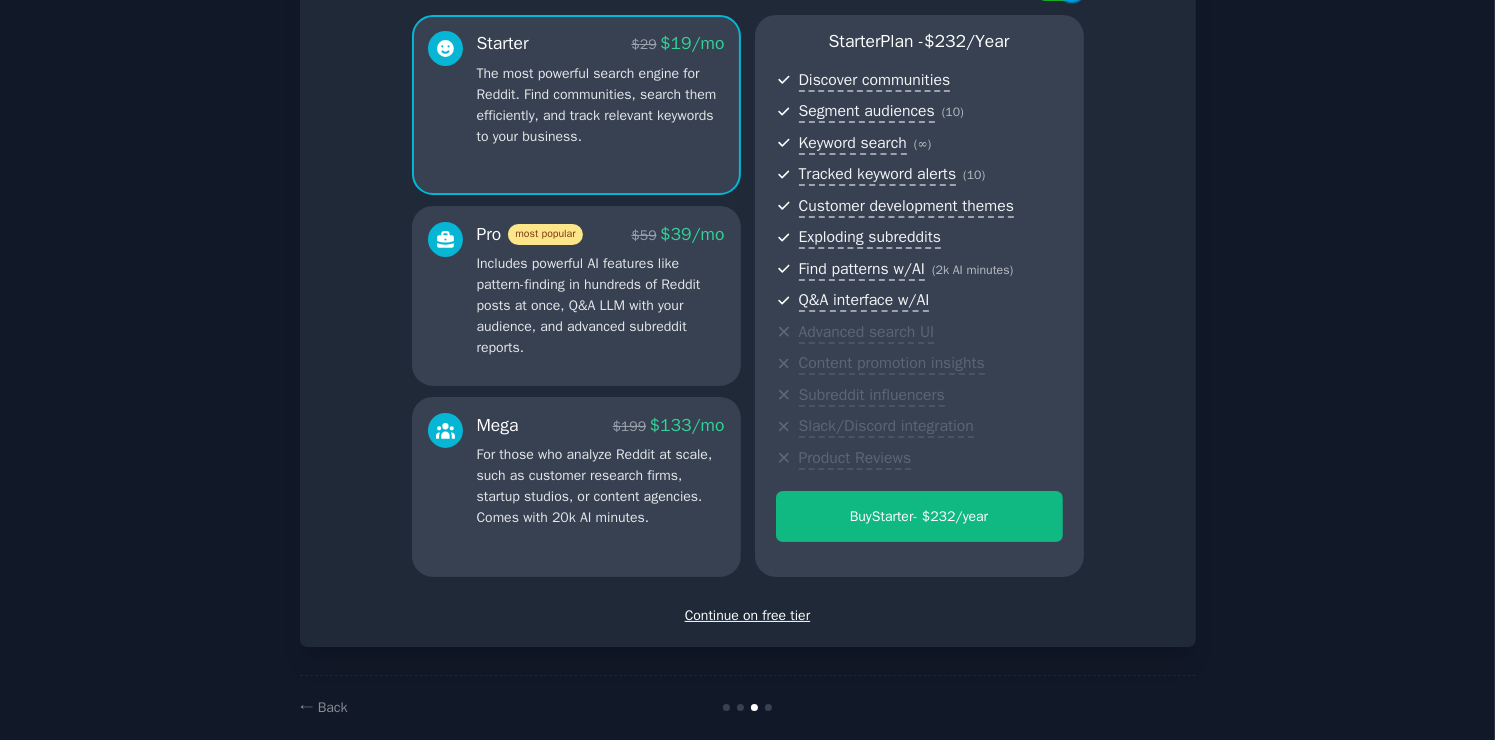 scroll, scrollTop: 190, scrollLeft: 0, axis: vertical 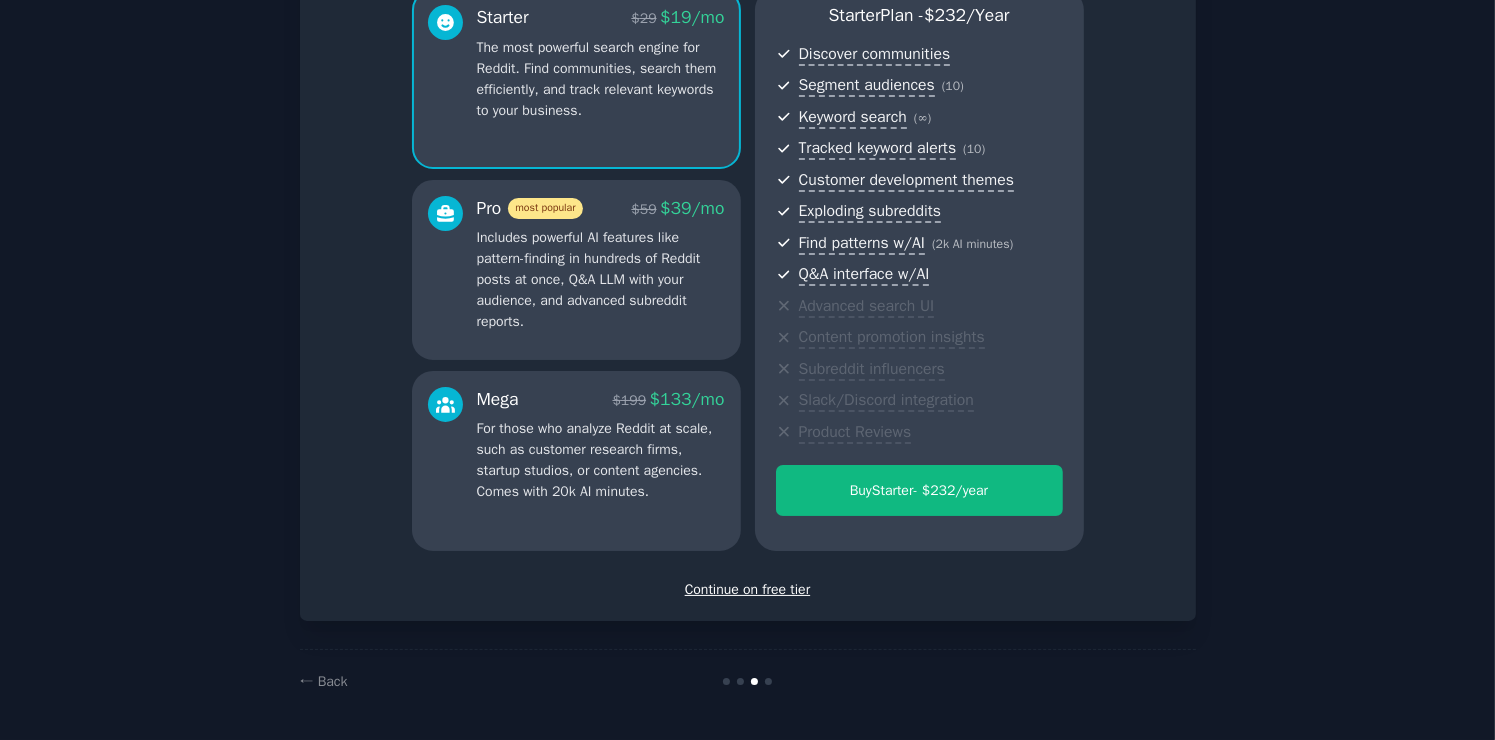 click on "Set up your account Choose your GummySearch flavor Enable 33% Annual Discount Starter $ 29 $ 19 /mo The most powerful search engine for Reddit. Find communities, search them efficiently, and track relevant keywords to your business. Pro most popular $ 59 $ 39 /mo Includes powerful AI features like pattern-finding in hundreds of Reddit posts at once, Q&A LLM with your audience, and advanced subreddit reports. Mega $ 199 $ 133 /mo For those who analyze Reddit at scale, such as customer research firms, startup studios, or content agencies. Comes with 20k AI minutes. Starter  Plan -  $ 232 /year Discover communities Segment audiences ( 10 ) Keyword search ( ∞ ) Tracked keyword alerts ( 10 ) Customer development themes Exploding subreddits Find patterns w/AI ( 2k AI minutes ) Q&A interface w/AI Advanced search UI Content promotion insights Subreddit influencers Slack/Discord integration Product Reviews Buy  Starter  - $ 232 /year Continue on free tier ← Back" at bounding box center (747, 275) 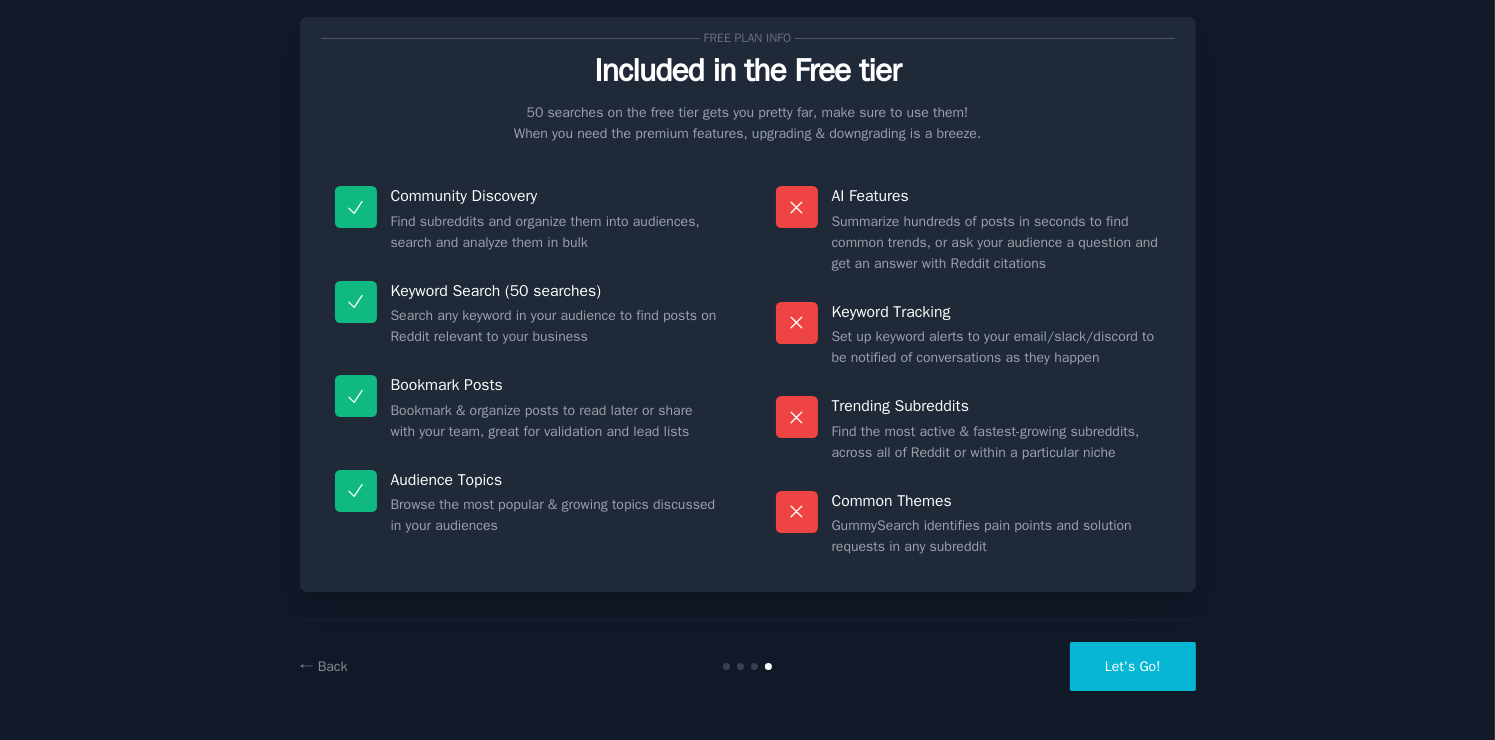 scroll, scrollTop: 38, scrollLeft: 0, axis: vertical 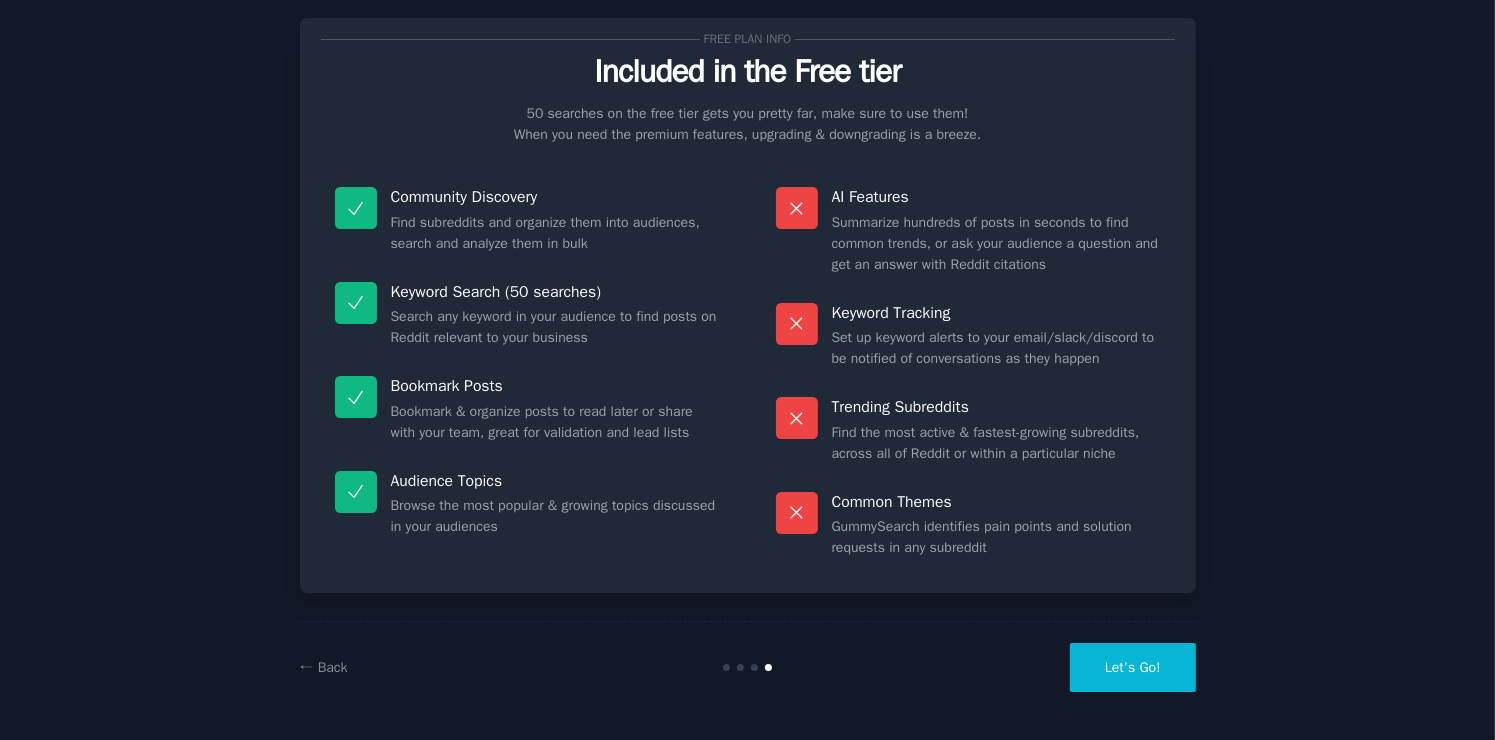 click on "Let's Go!" at bounding box center (1133, 667) 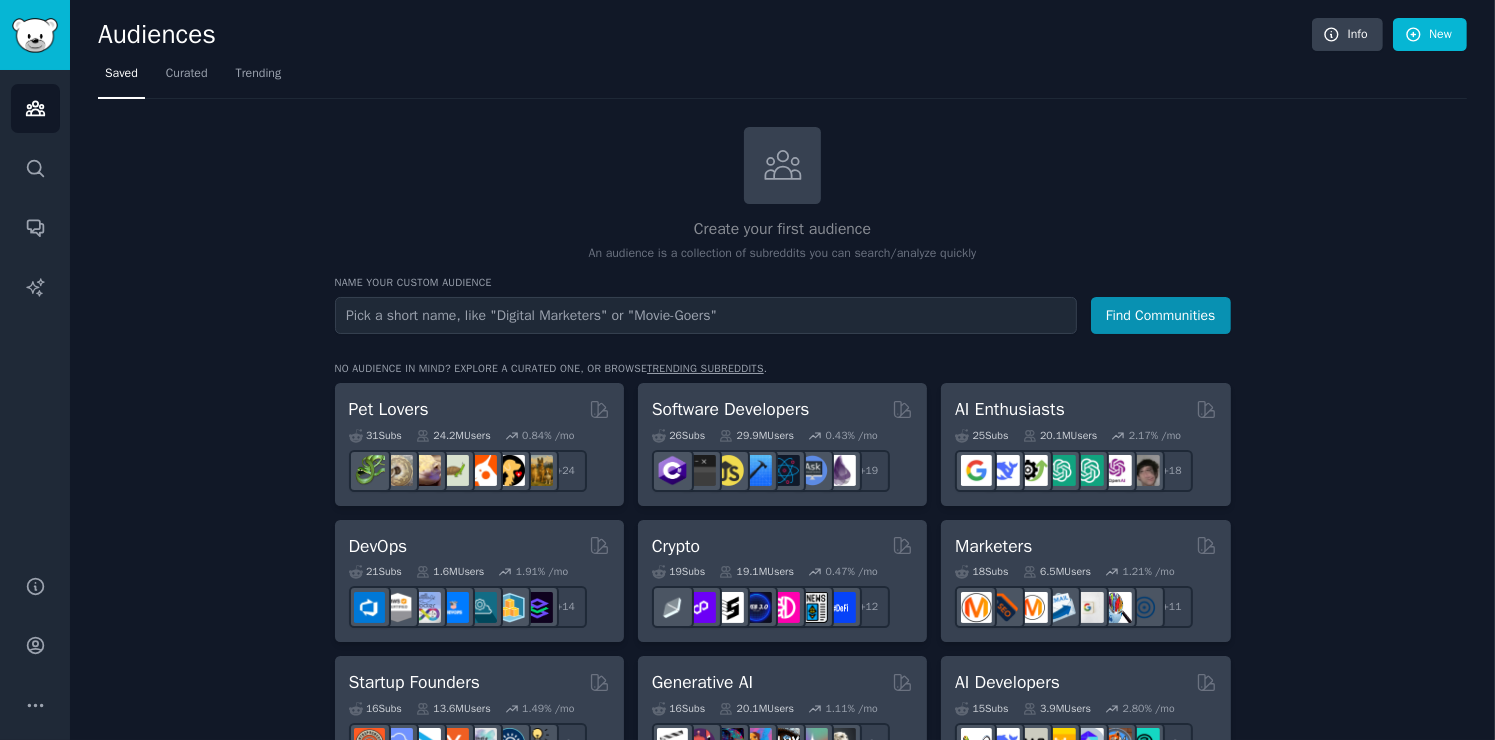 click on "Audiences Info New Saved Curated Trending Create your first audience An audience is a collection of subreddits you can search/analyze quickly Name your custom audience Audience Name Find Communities No audience in mind? Explore a curated one, or browse  trending subreddits . Pet Lovers 31  Sub s 24.2M  Users 0.84 % /mo + 24 Software Developers 26  Sub s 29.9M  Users 0.43 % /mo + 19 AI Enthusiasts 25  Sub s 20.1M  Users 2.17 % /mo + 18 DevOps 21  Sub s 1.6M  Users 1.91 % /mo + 14 Crypto 19  Sub s 19.1M  Users 0.47 % /mo + 12 Marketers 18  Sub s 6.5M  Users 1.21 % /mo + 11 Startup Founders 16  Sub s 13.6M  Users 1.49 % /mo + 9 Generative AI 16  Sub s 20.1M  Users 1.11 % /mo + 9 AI Developers 15  Sub s 3.9M  Users 2.80 % /mo + 8 Stock Investors 15  Sub s 28.5M  Users 0.66 % /mo + 8 Video Editors 15  Sub s 2.4M  Users 1.94 % /mo + 8 Designers 13  Sub s 9.8M  Users 0.22 % /mo + 6 Data Scientists 13  Sub s 7.6M  Users 0.59 % /mo + 6 Fitness Enthusiasts 12  Sub s 31.1M  Users 0.16 % /mo + 5 Gardeners 11  Sub s 13.6M" 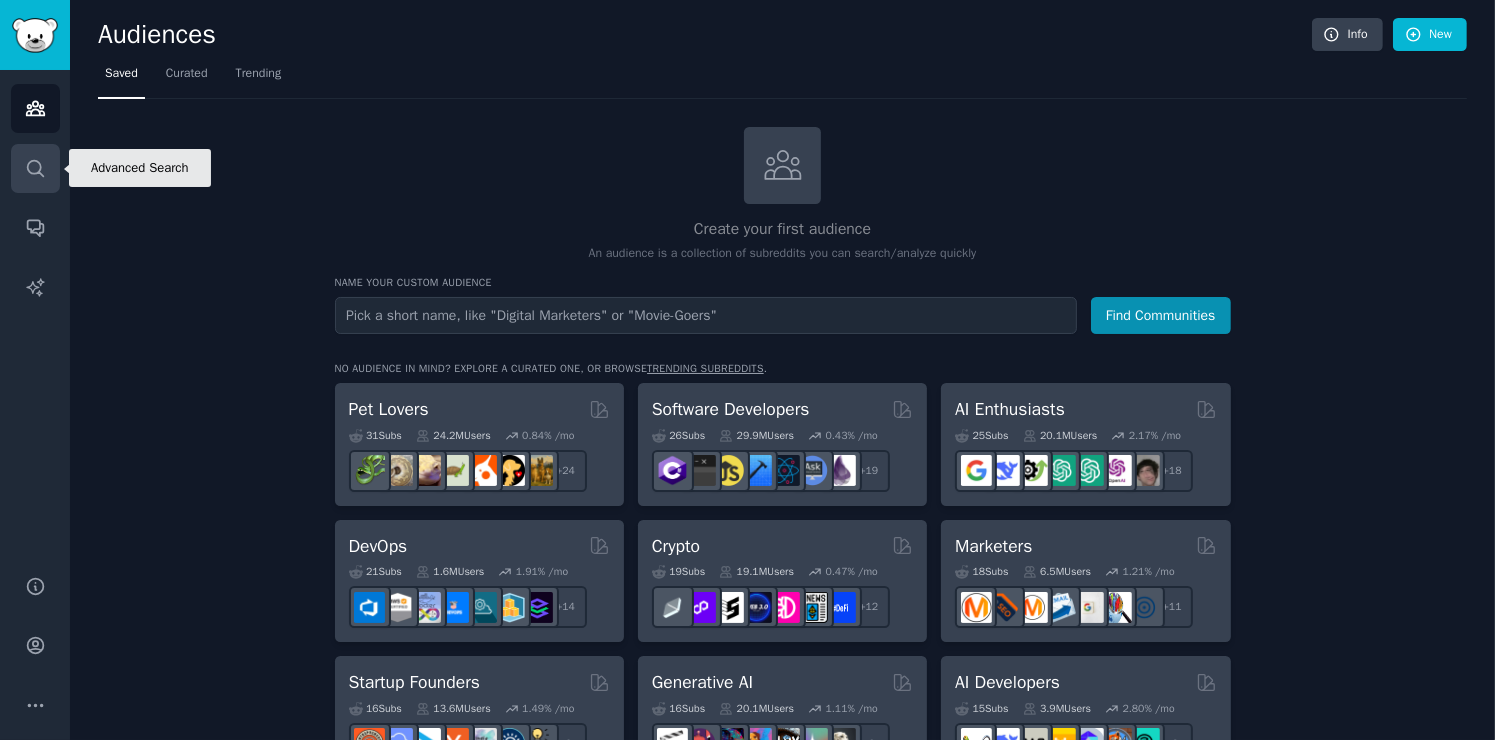 click 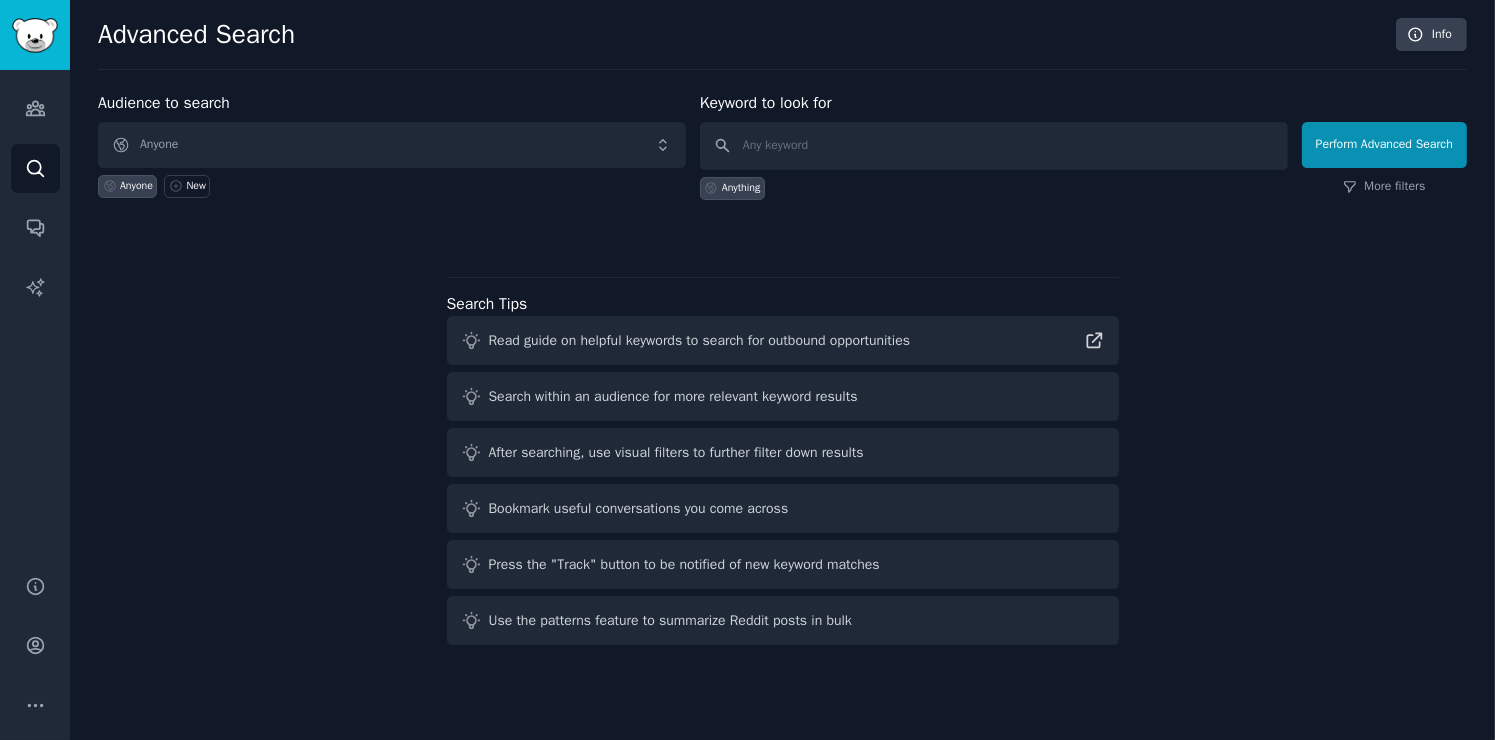 drag, startPoint x: 391, startPoint y: 116, endPoint x: 375, endPoint y: 143, distance: 31.38471 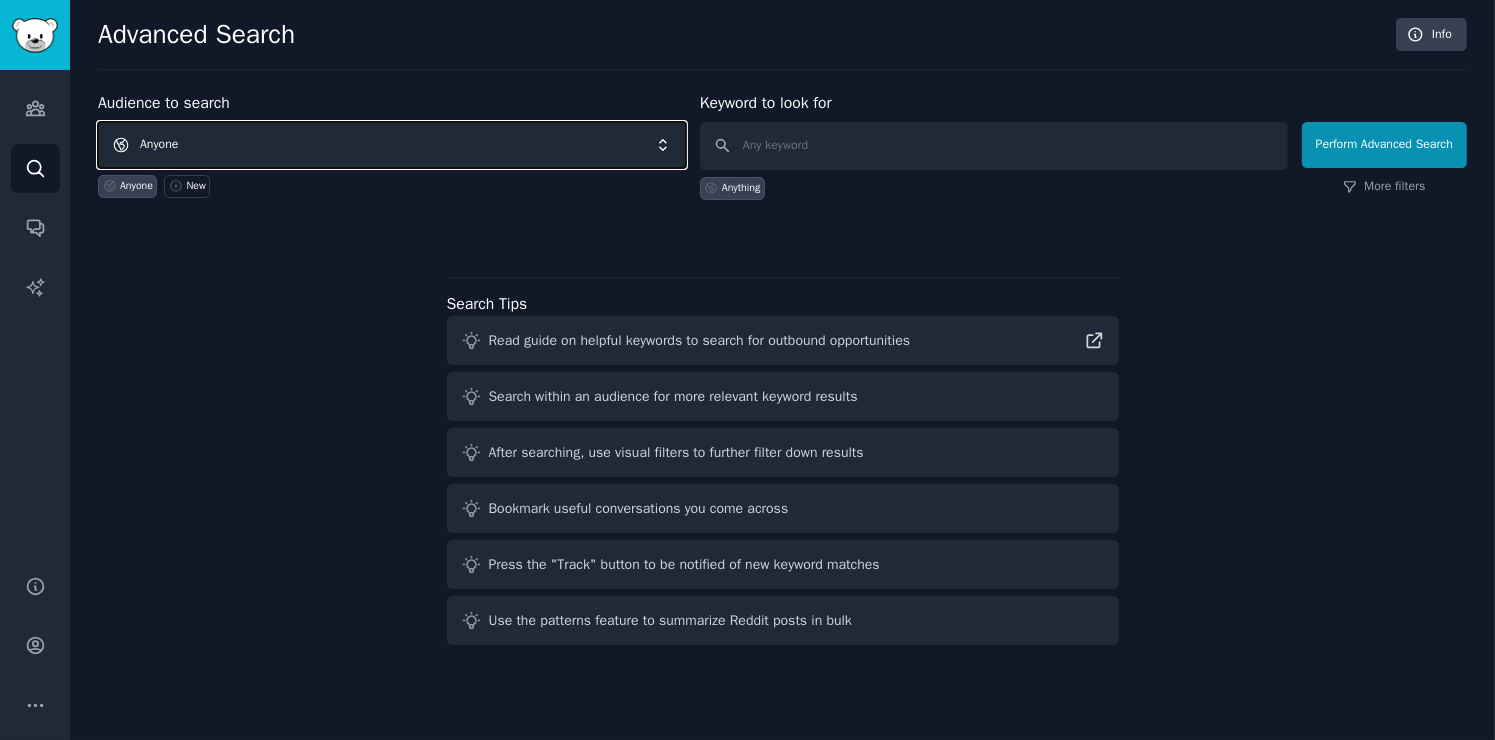 click on "Anyone" at bounding box center (392, 145) 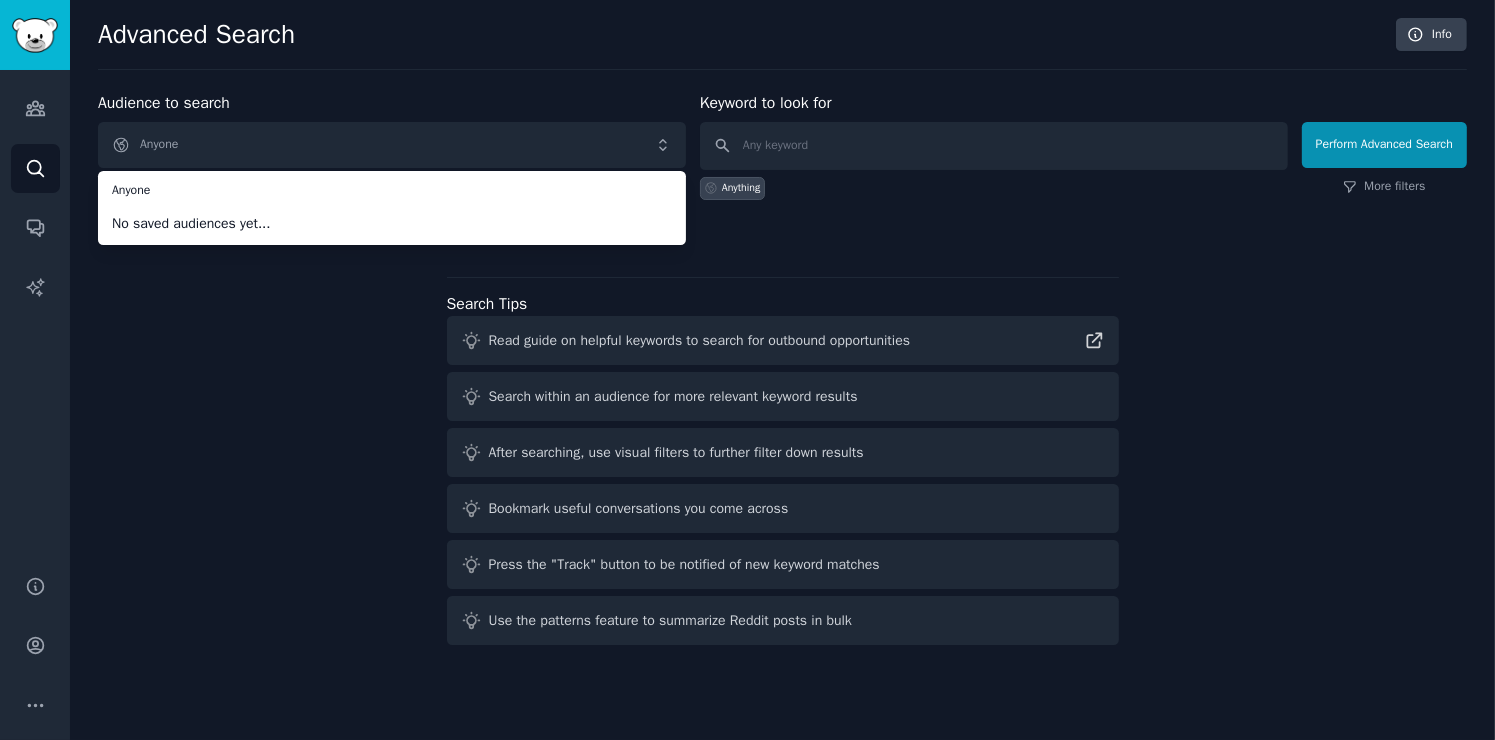 click on "Audience to search Anyone Anyone No saved audiences yet... Anyone New Keyword to look for Anything   Perform Advanced Search More filters Search Tips Read guide on helpful keywords to search for outbound opportunities Search within an audience for more relevant keyword results After searching, use visual filters to further filter down results Bookmark useful conversations you come across Press the "Track" button to be notified of new keyword matches Use the patterns feature to summarize Reddit posts in bulk" at bounding box center [782, 372] 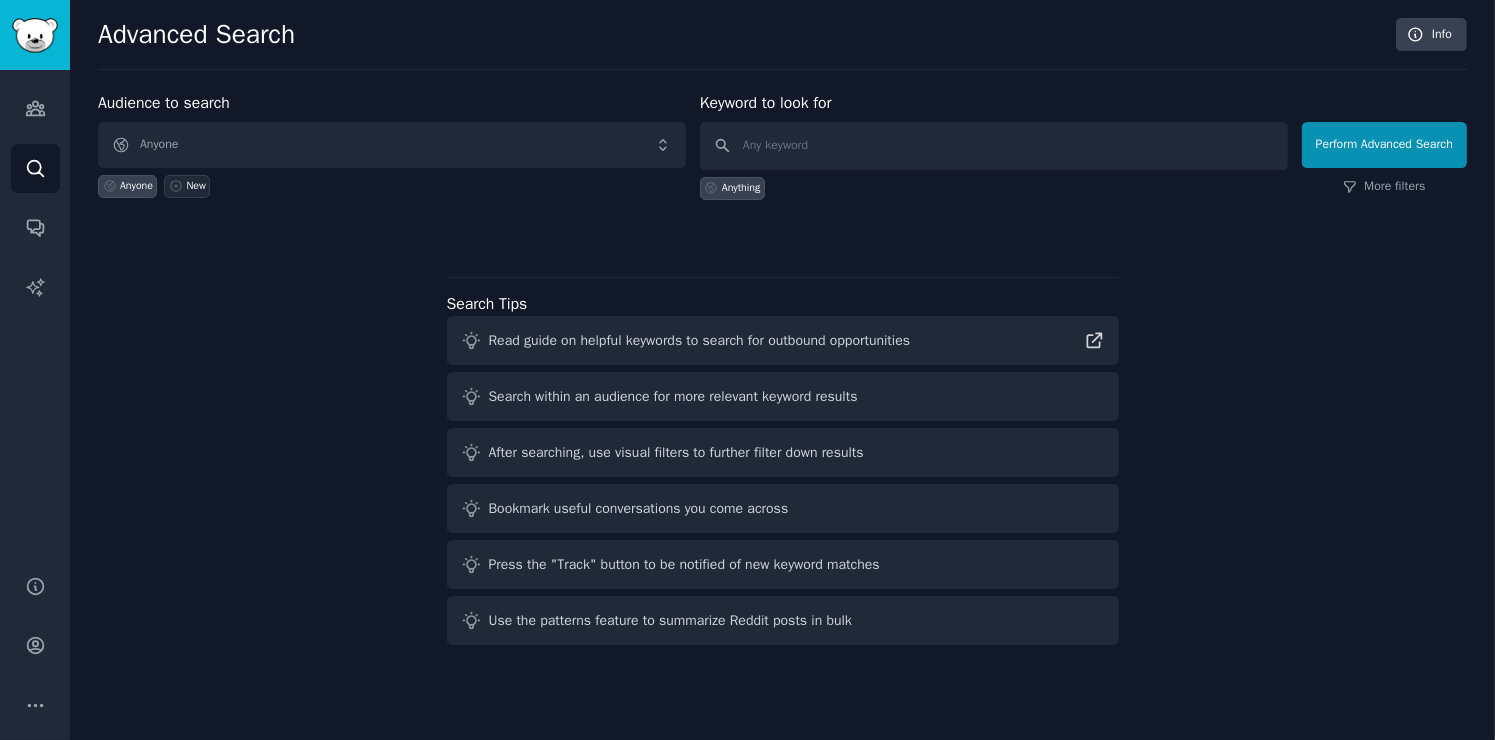 click on "New" at bounding box center (196, 186) 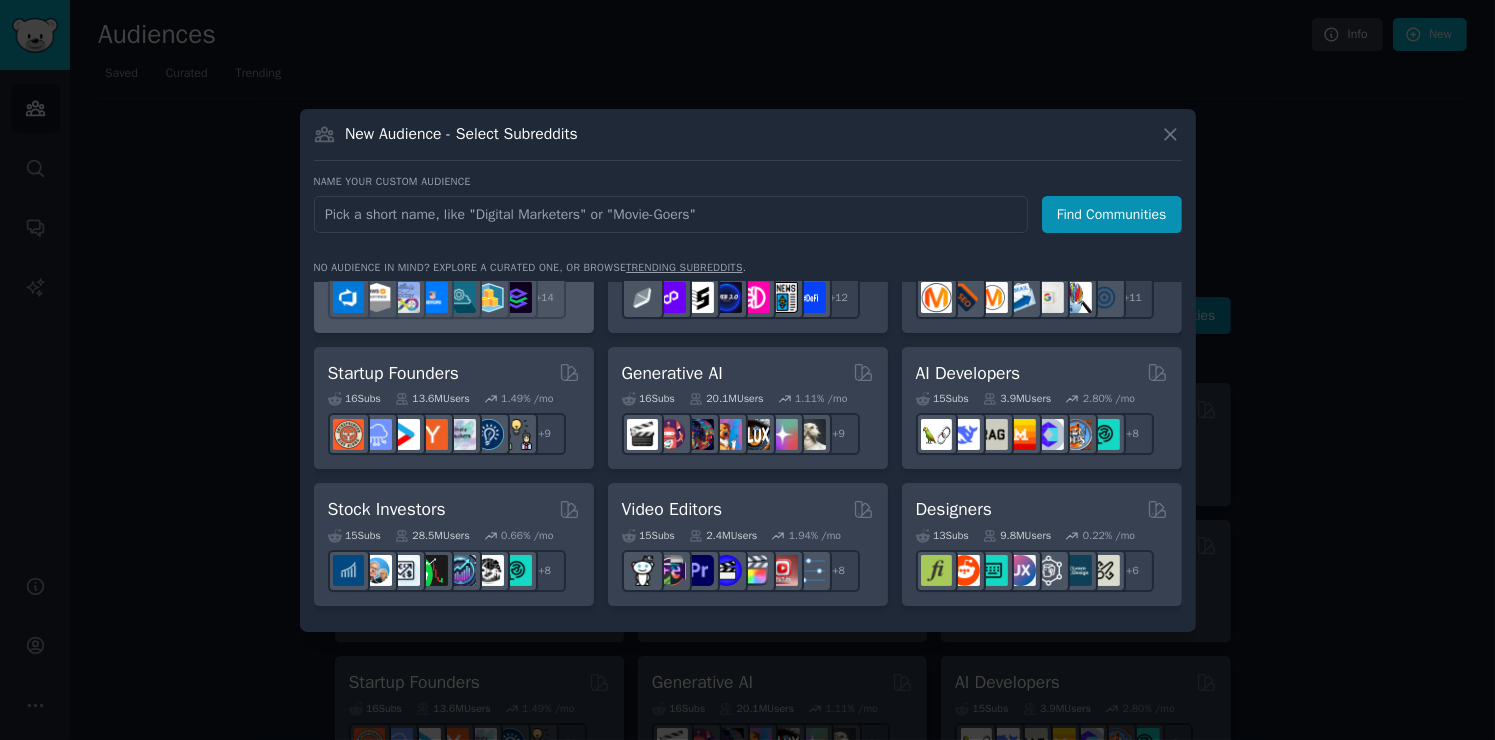 scroll, scrollTop: 400, scrollLeft: 0, axis: vertical 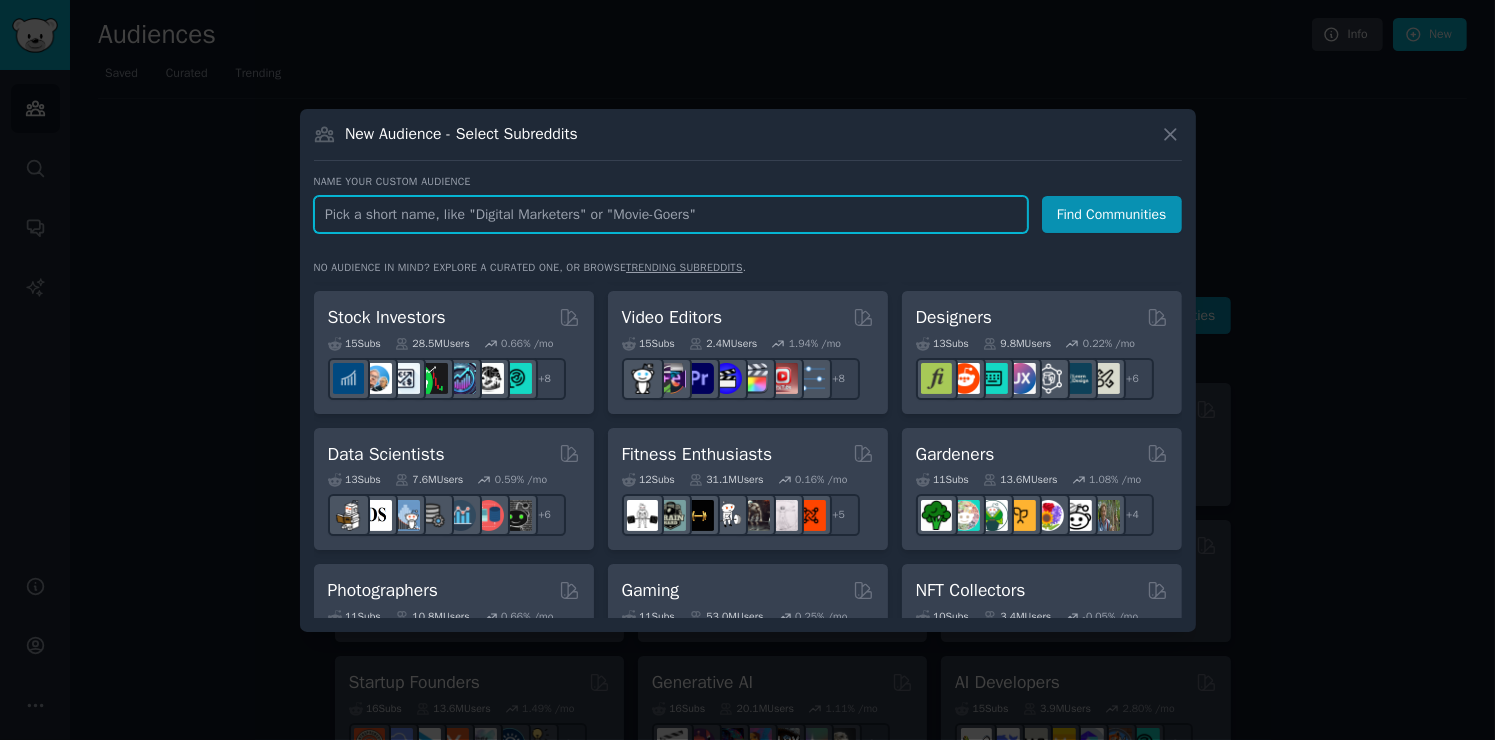 click at bounding box center (671, 214) 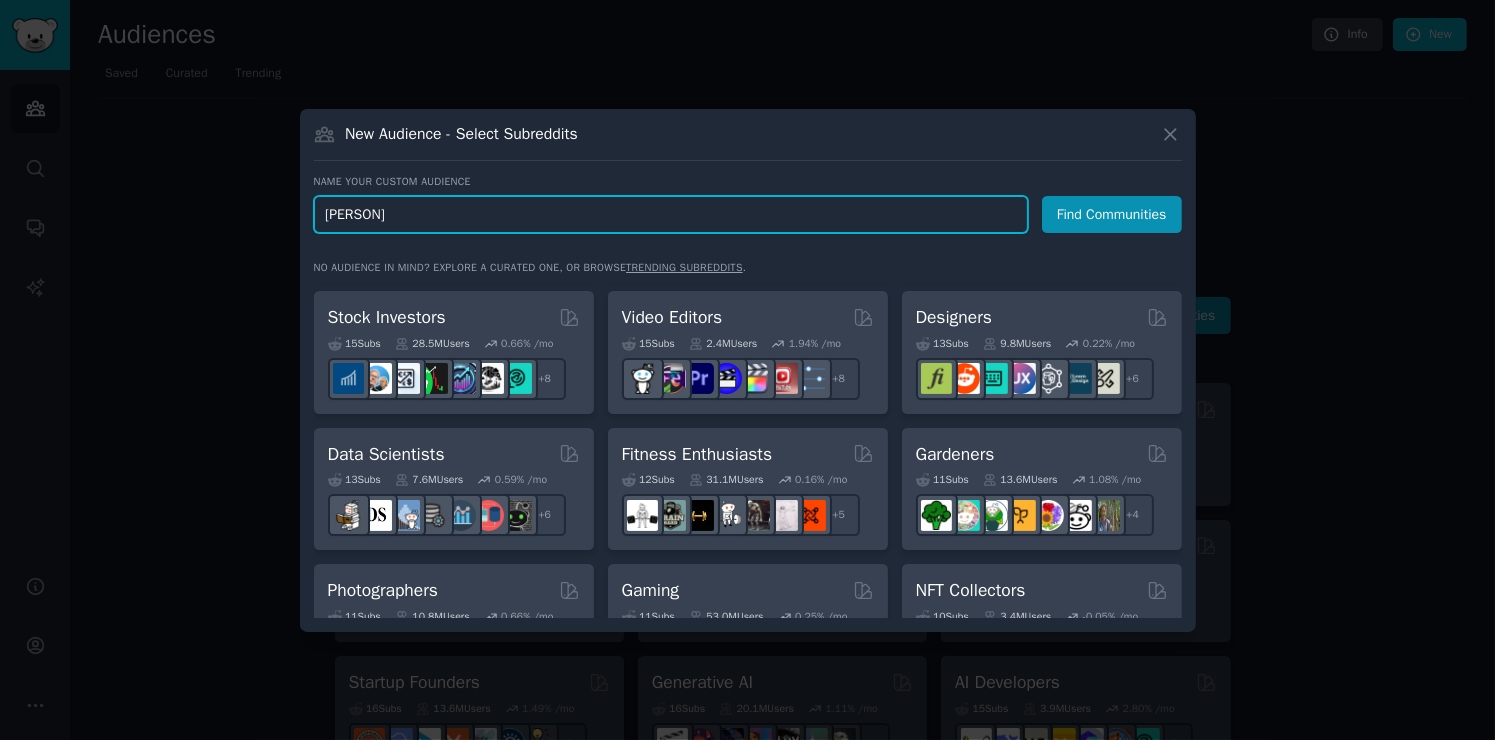 type on "[PERSON]" 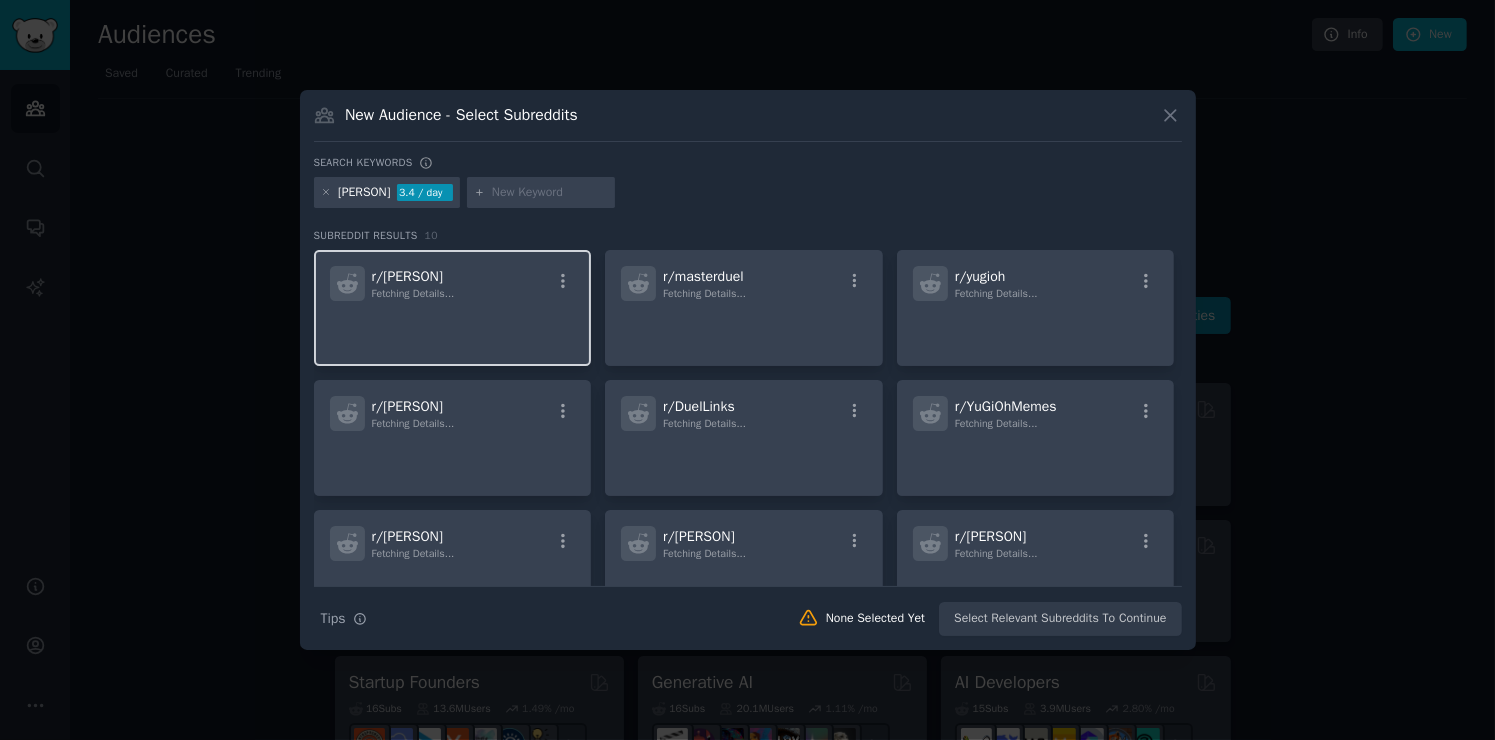 click on "r/ [PERSON] Fetching Details..." at bounding box center (453, 308) 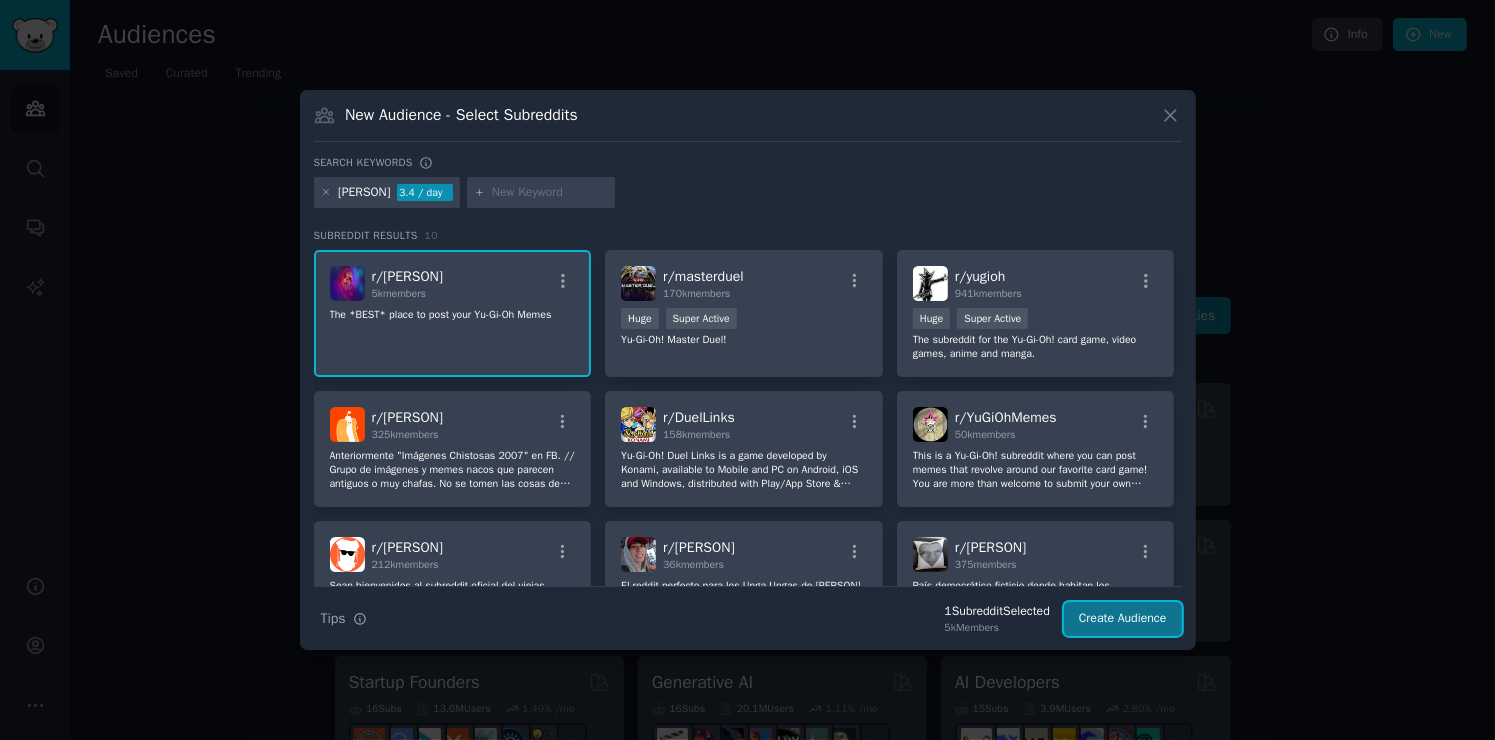 click on "Create Audience" at bounding box center (1123, 619) 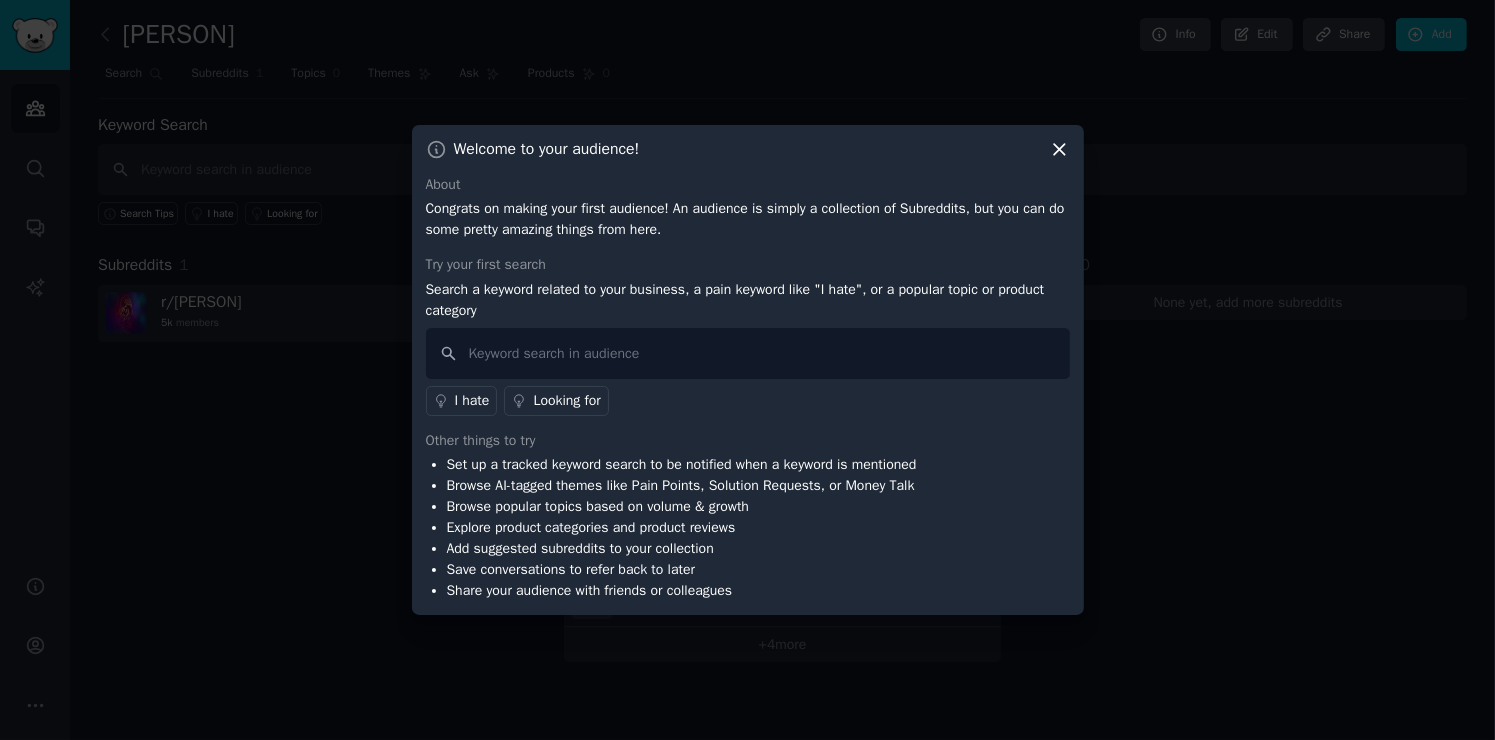 type 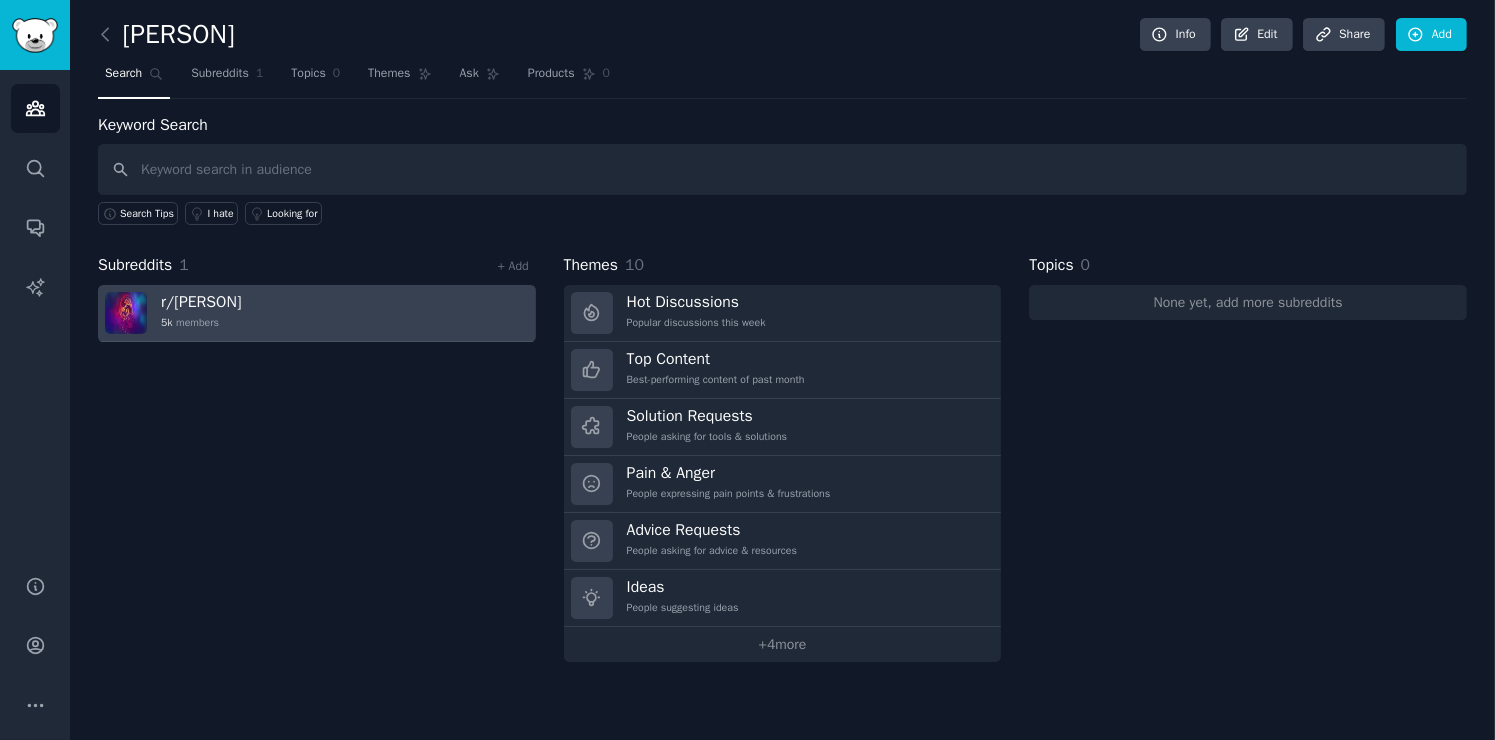 click on "r/ [PERSON] 5k  members" at bounding box center (317, 313) 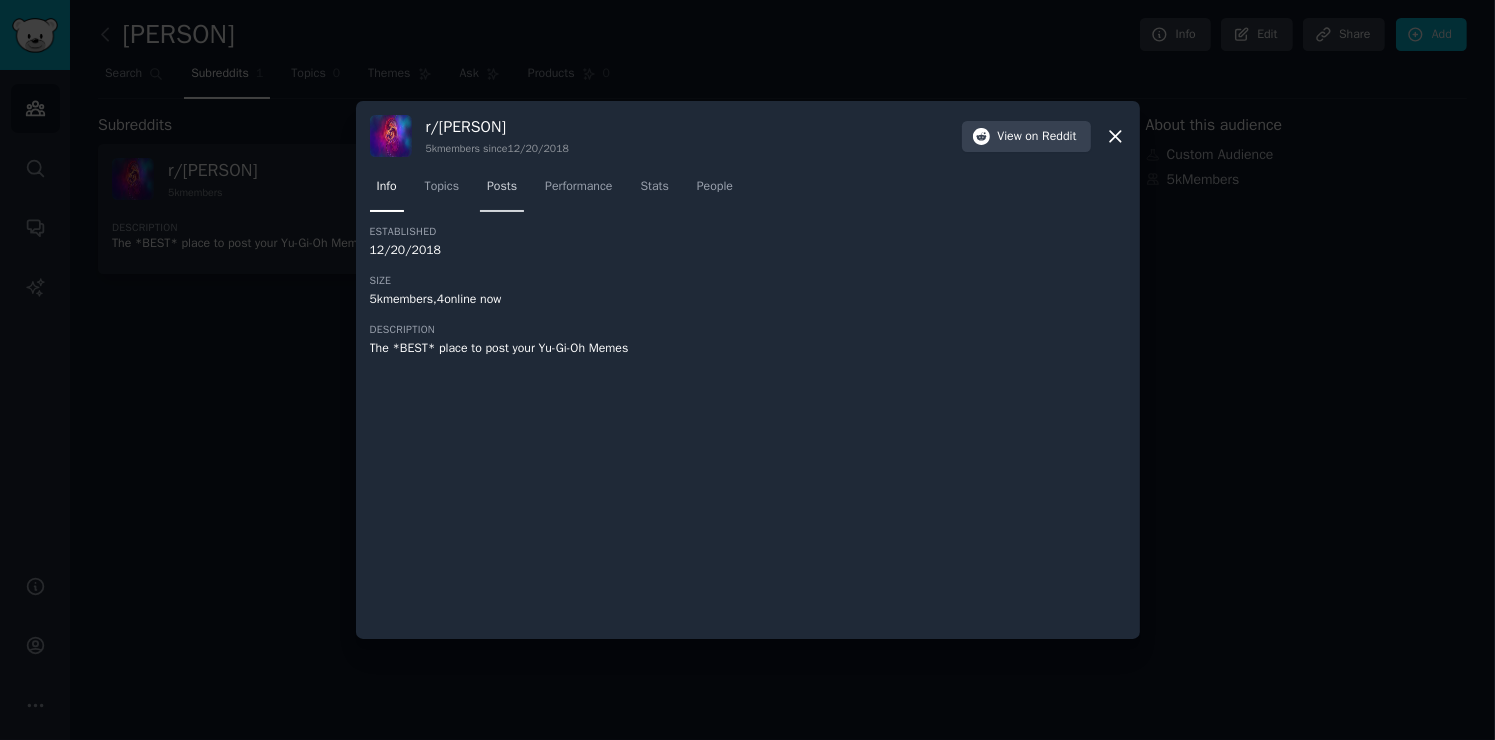 click on "Posts" at bounding box center [502, 187] 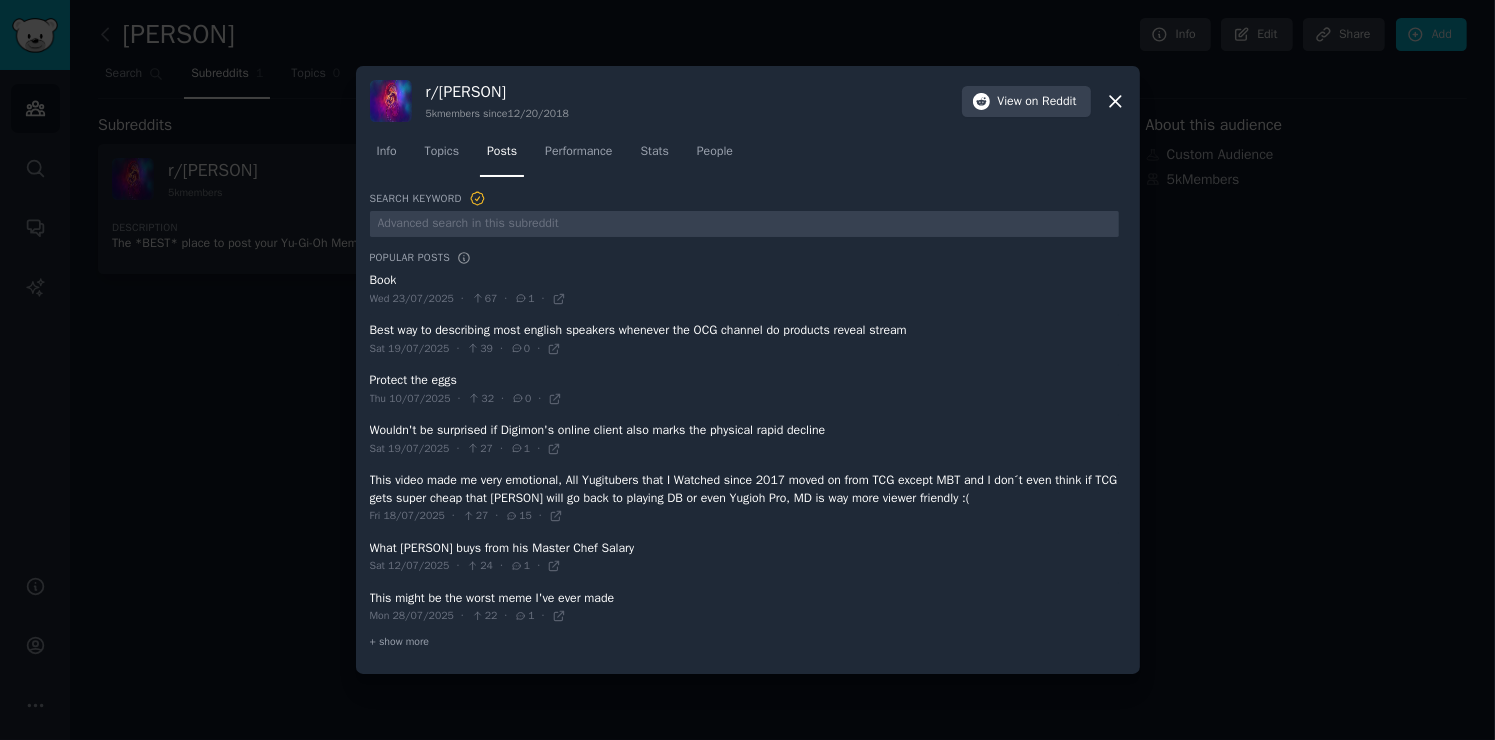 click on "5k  members since  [DATE]" at bounding box center [497, 114] 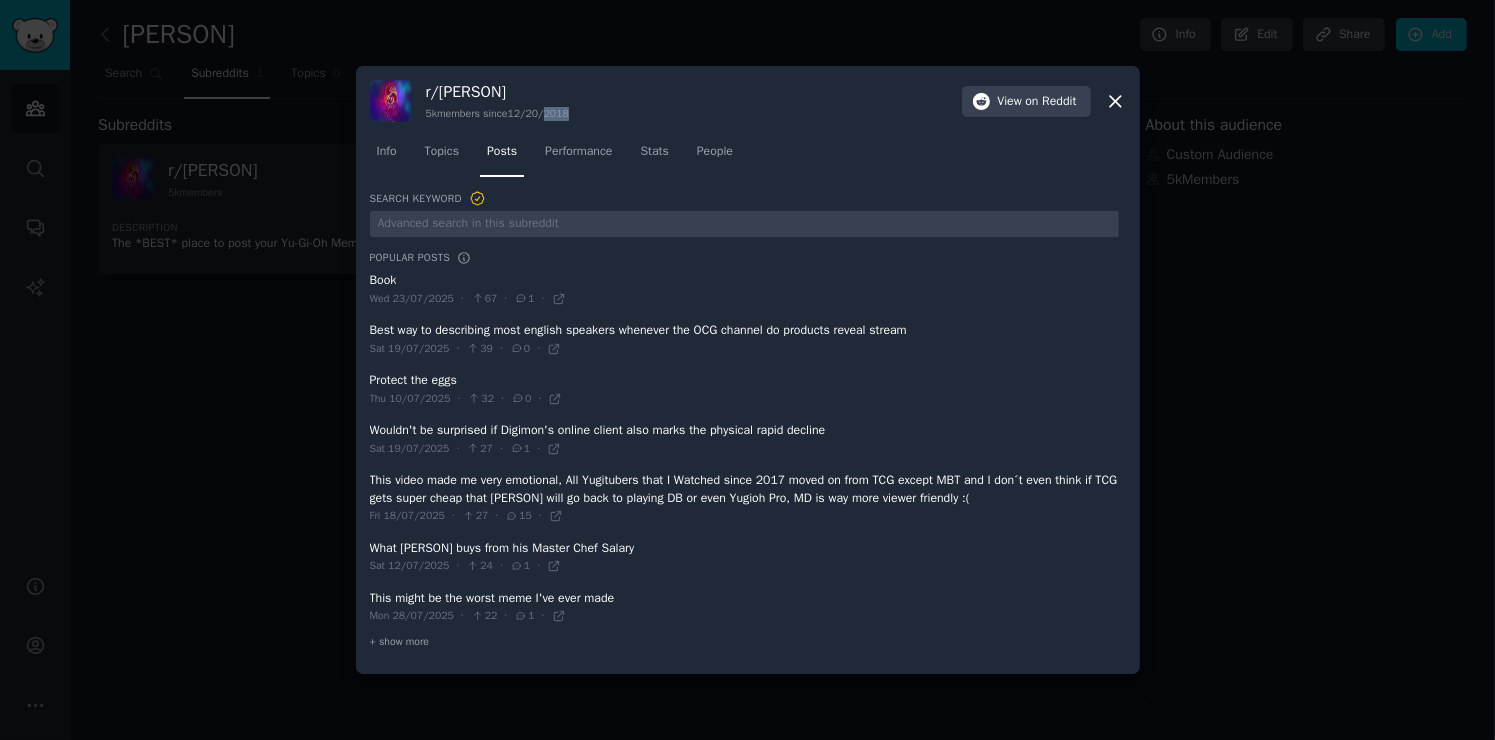 click on "5k  members since  [DATE]" at bounding box center [497, 114] 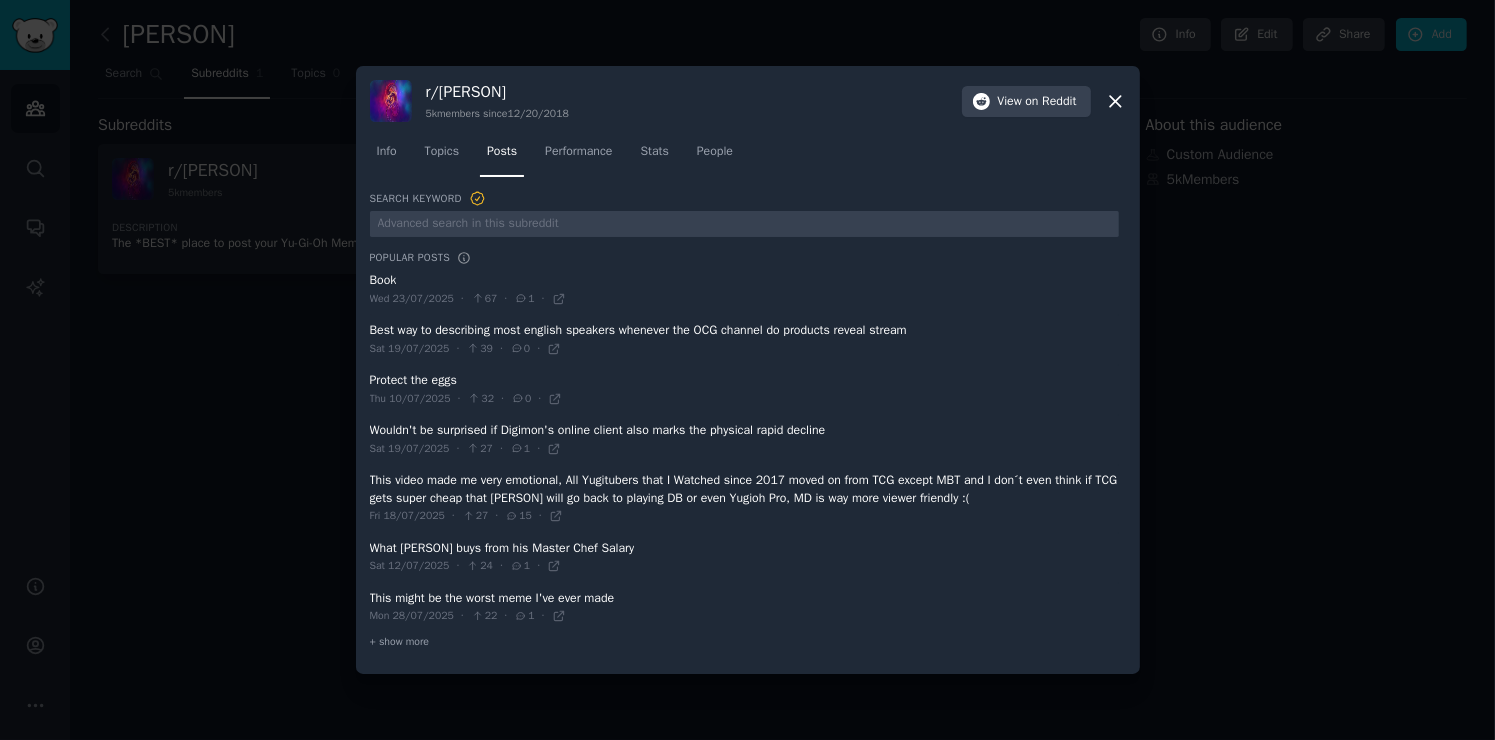 click at bounding box center [744, 607] 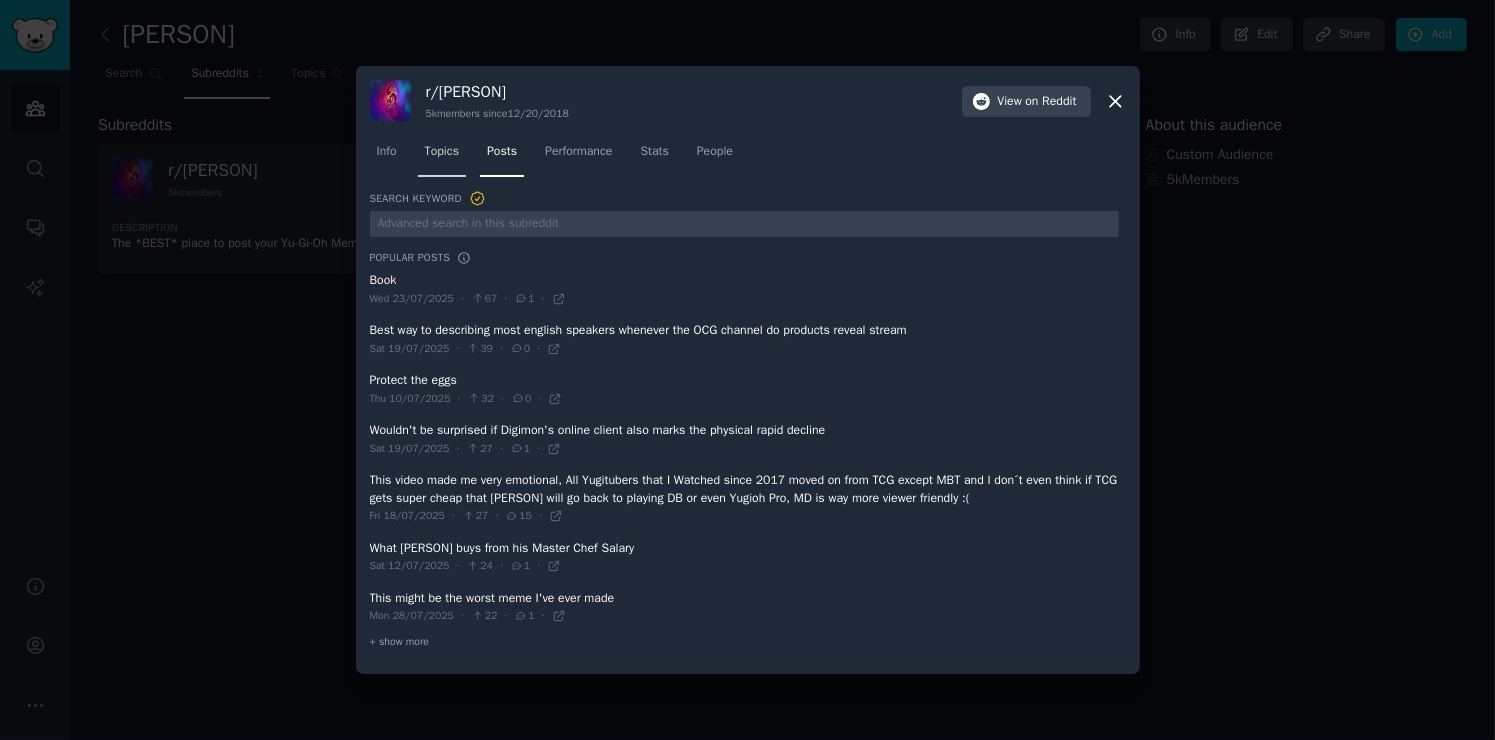 click on "Topics" at bounding box center (442, 156) 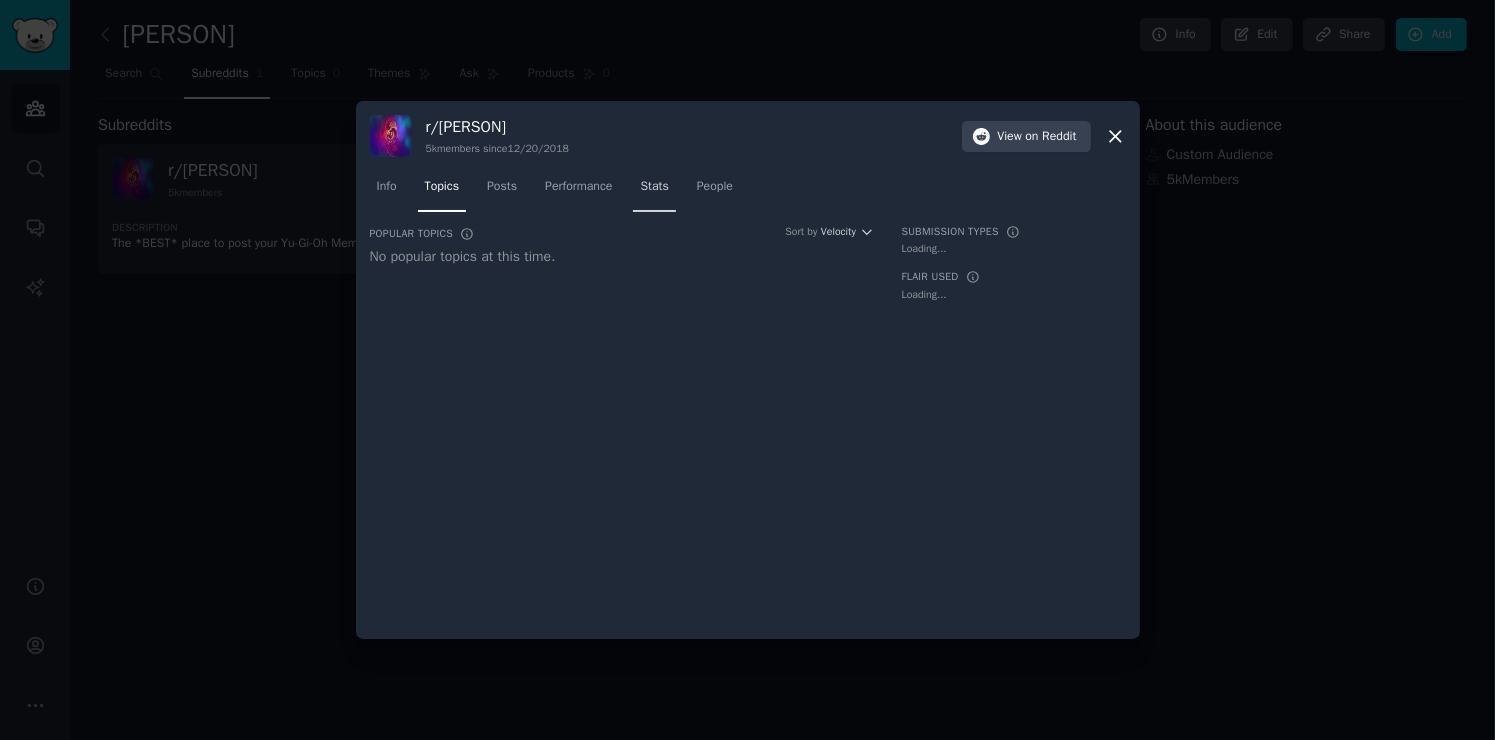 click on "Stats" at bounding box center (654, 191) 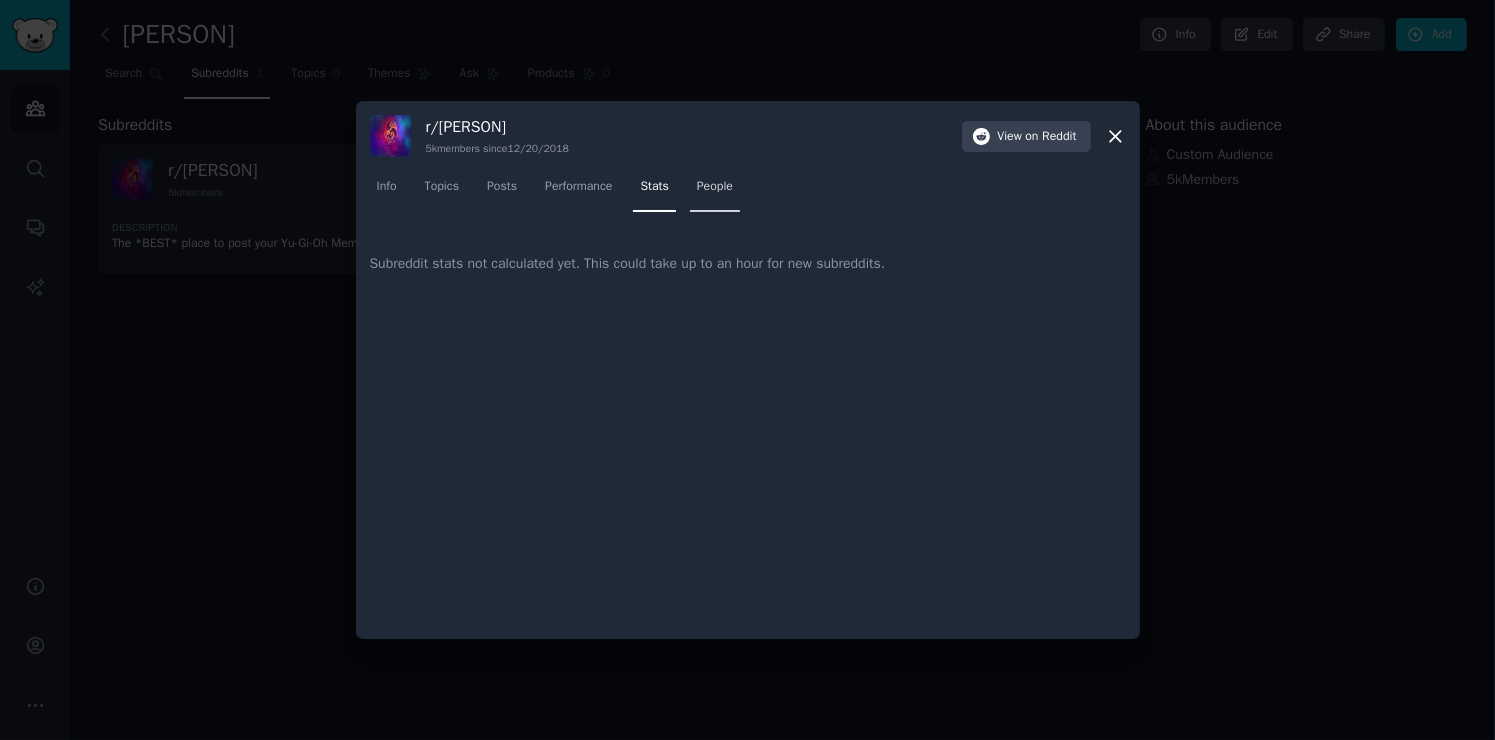 click on "People" at bounding box center [715, 187] 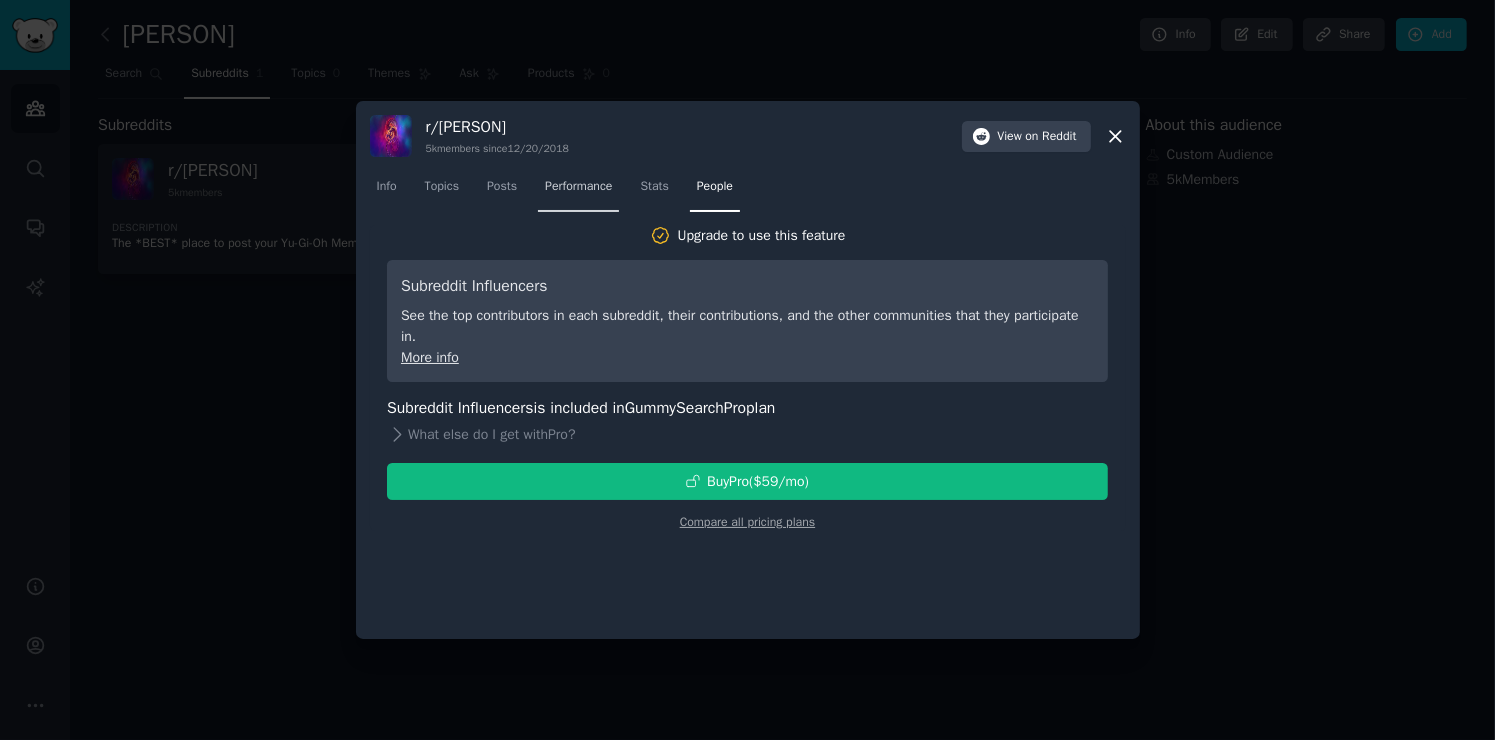 click on "Performance" at bounding box center [578, 187] 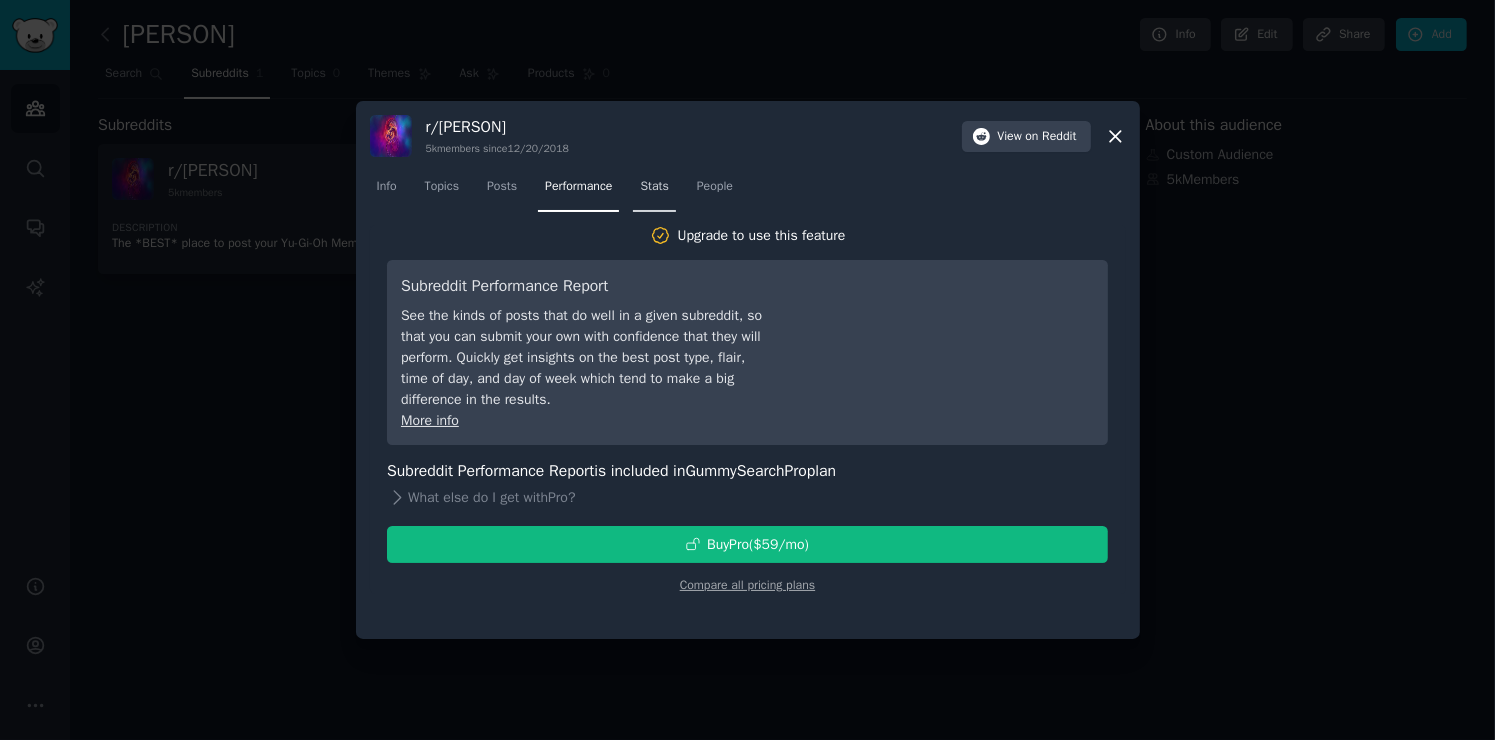 click on "Stats" at bounding box center (654, 187) 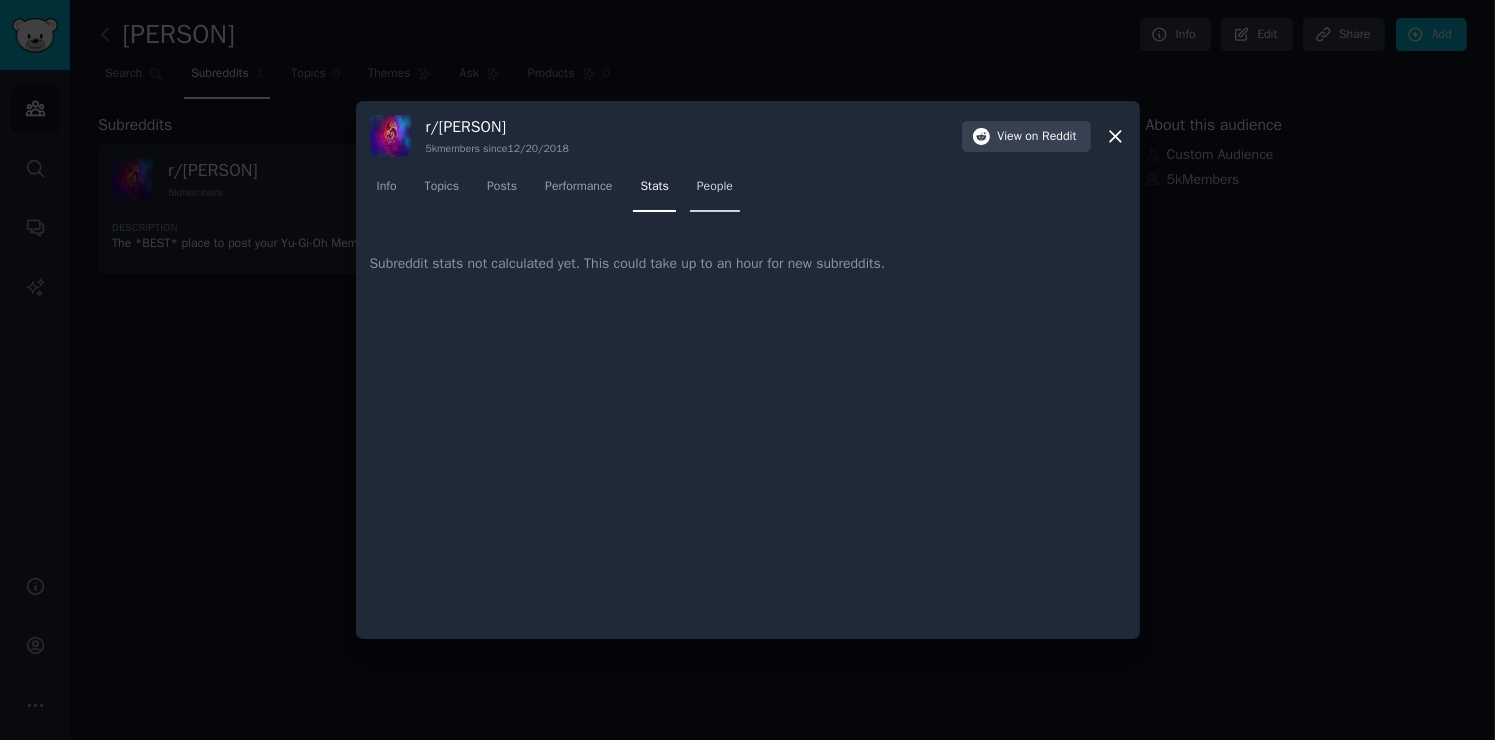 click on "People" at bounding box center [715, 187] 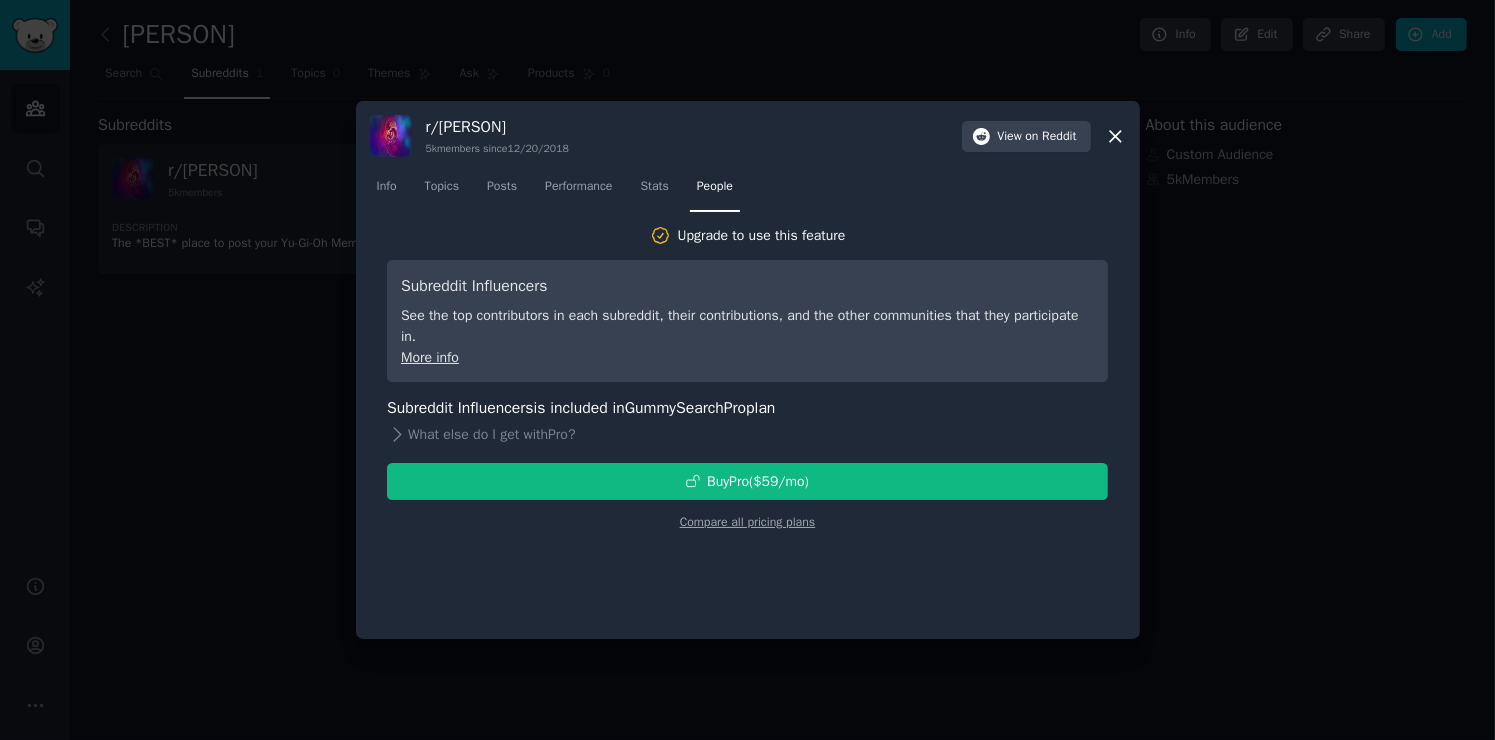 click at bounding box center [747, 370] 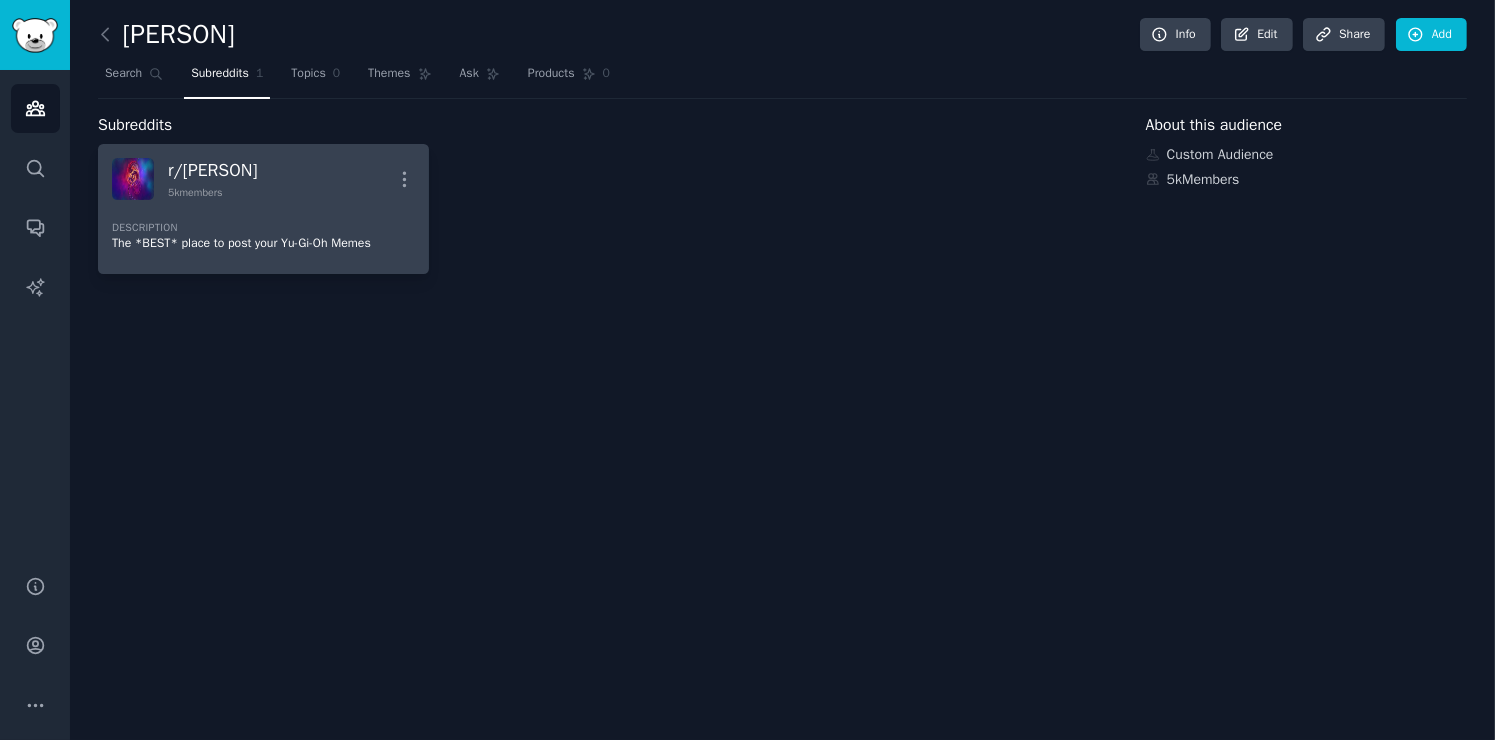 click on "r/ [PERSON] 5k  members More" at bounding box center [263, 179] 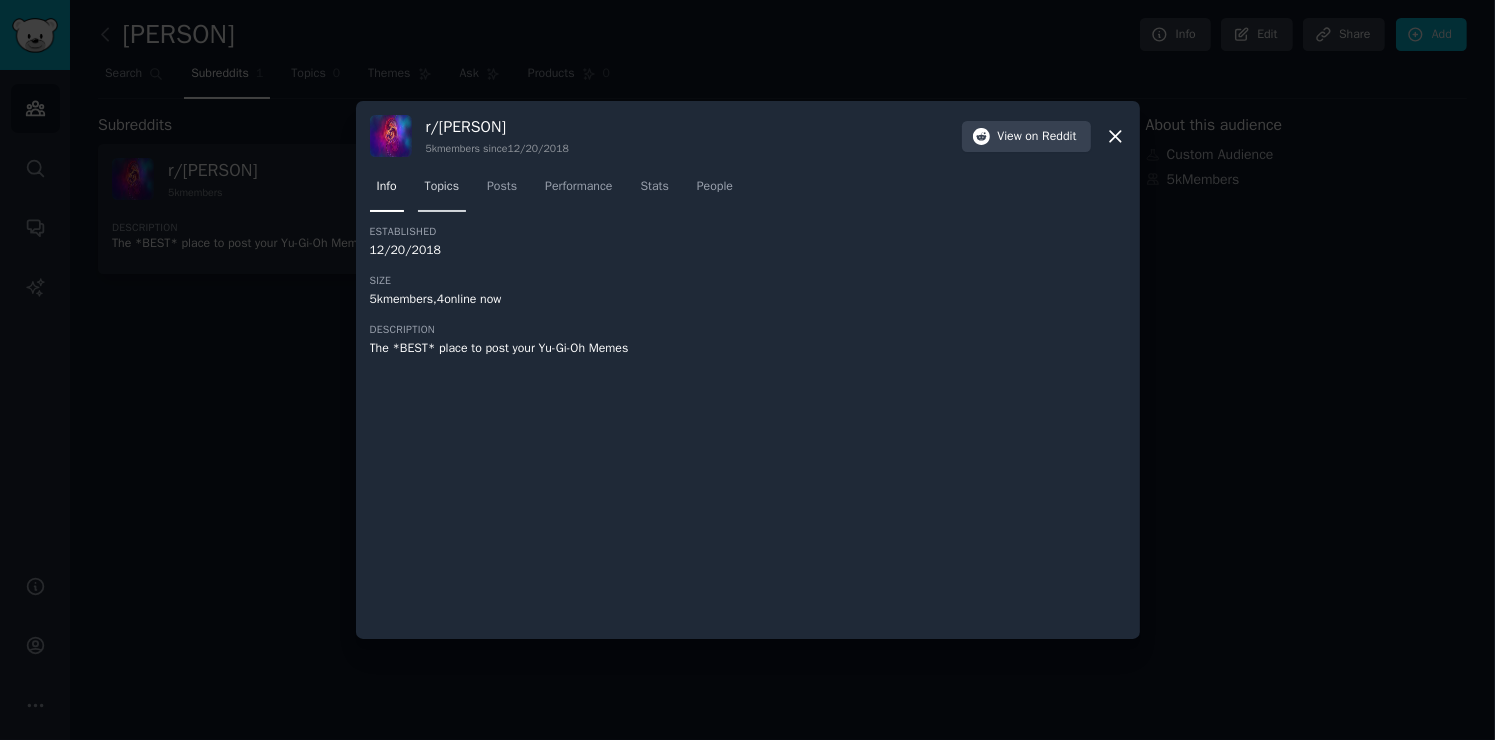 click on "Topics" at bounding box center (442, 187) 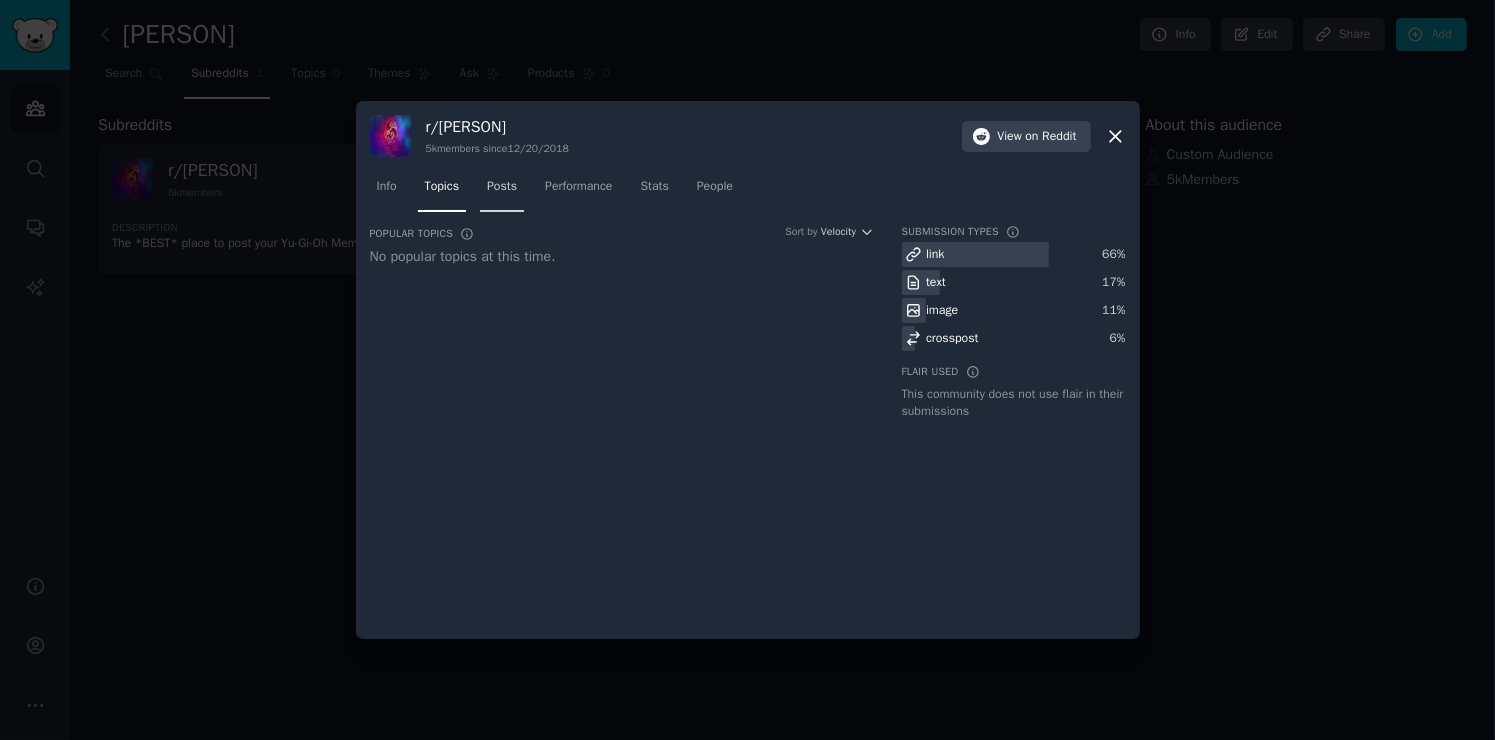 click on "Posts" at bounding box center (502, 187) 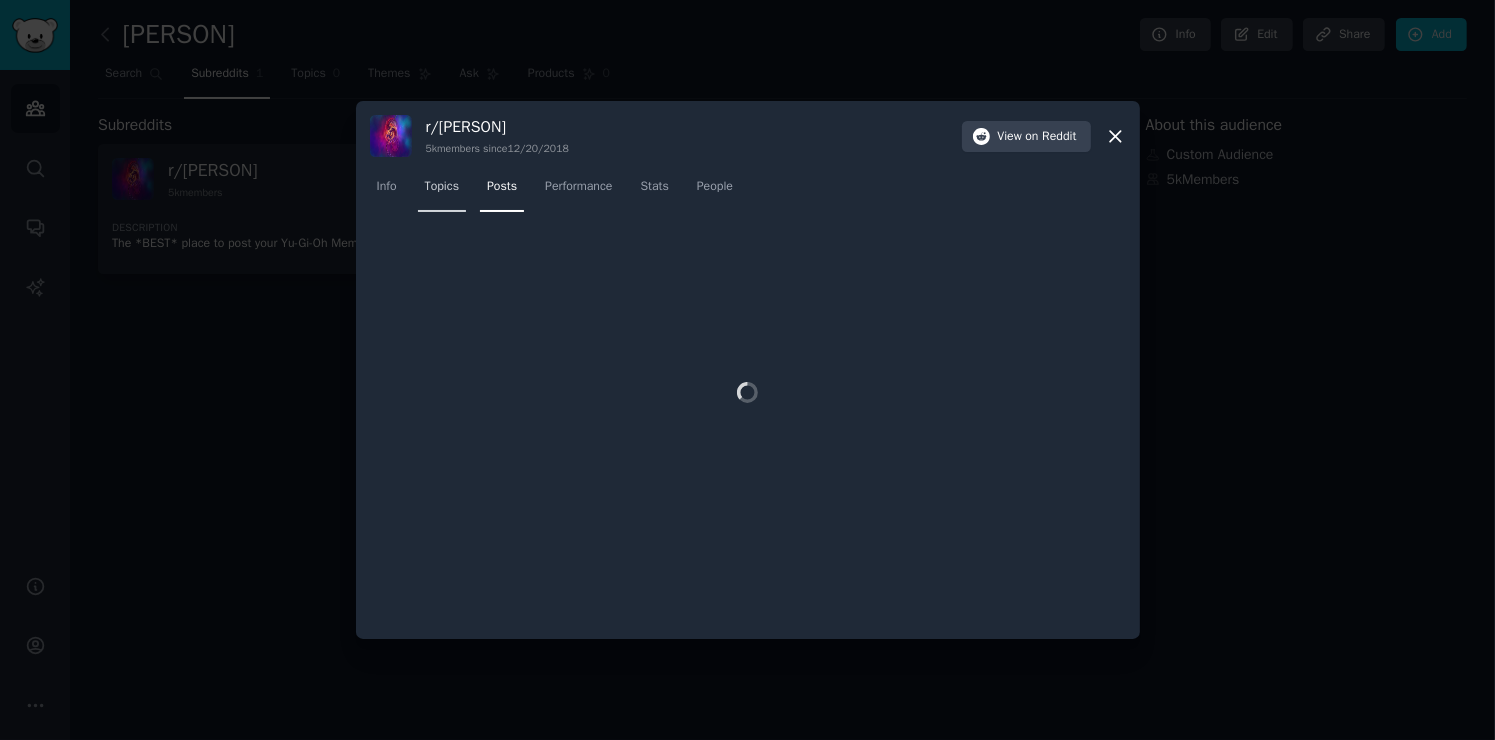 click on "Topics" at bounding box center [442, 187] 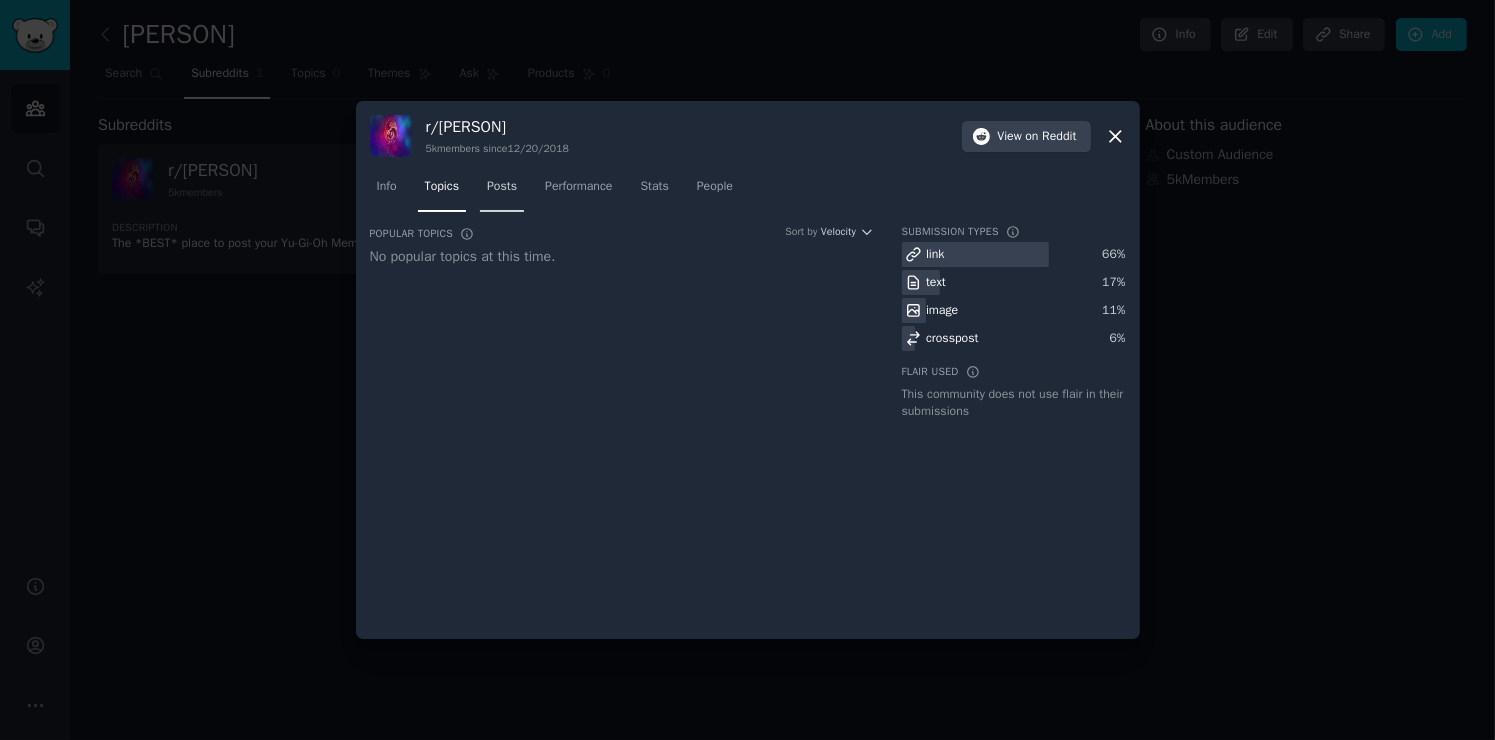 click on "Posts" at bounding box center (502, 187) 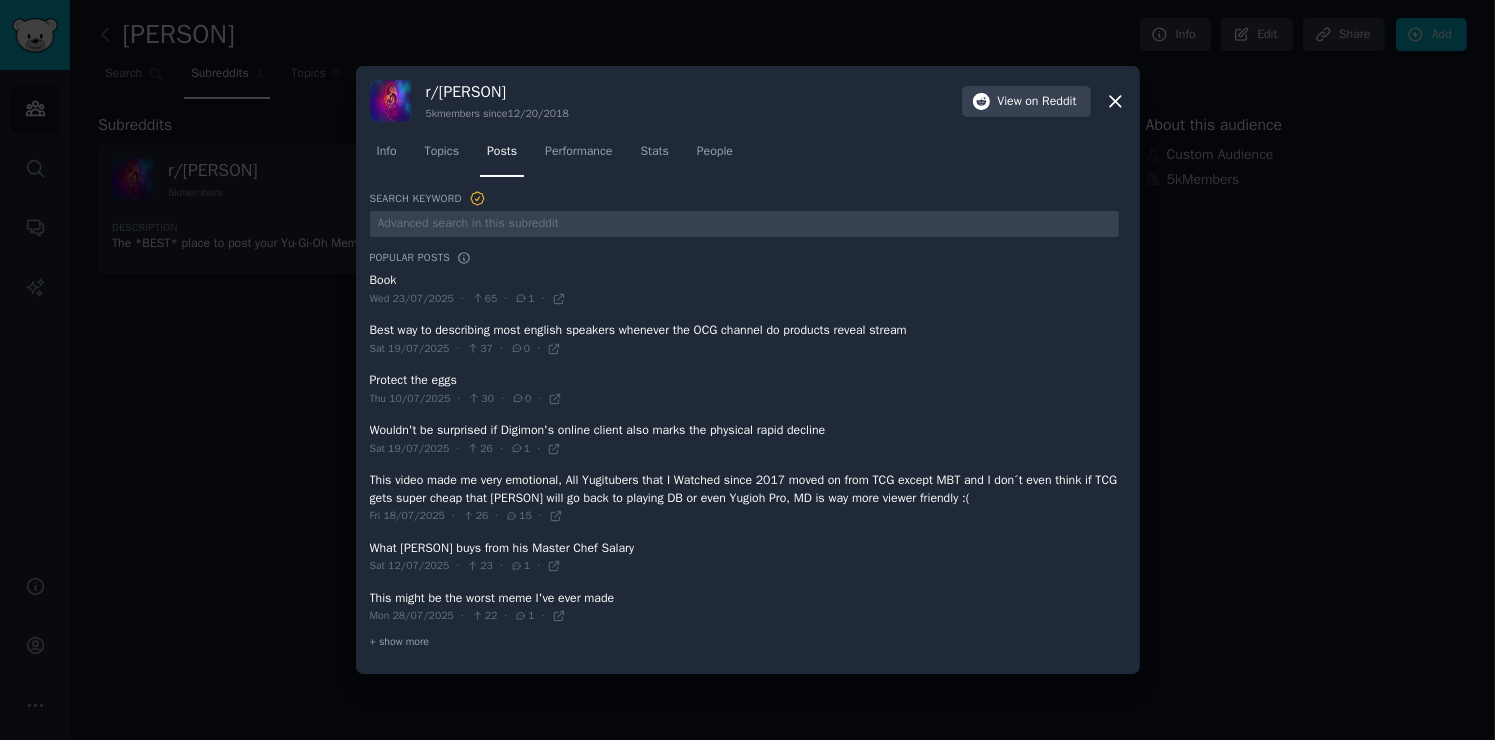 click at bounding box center [747, 370] 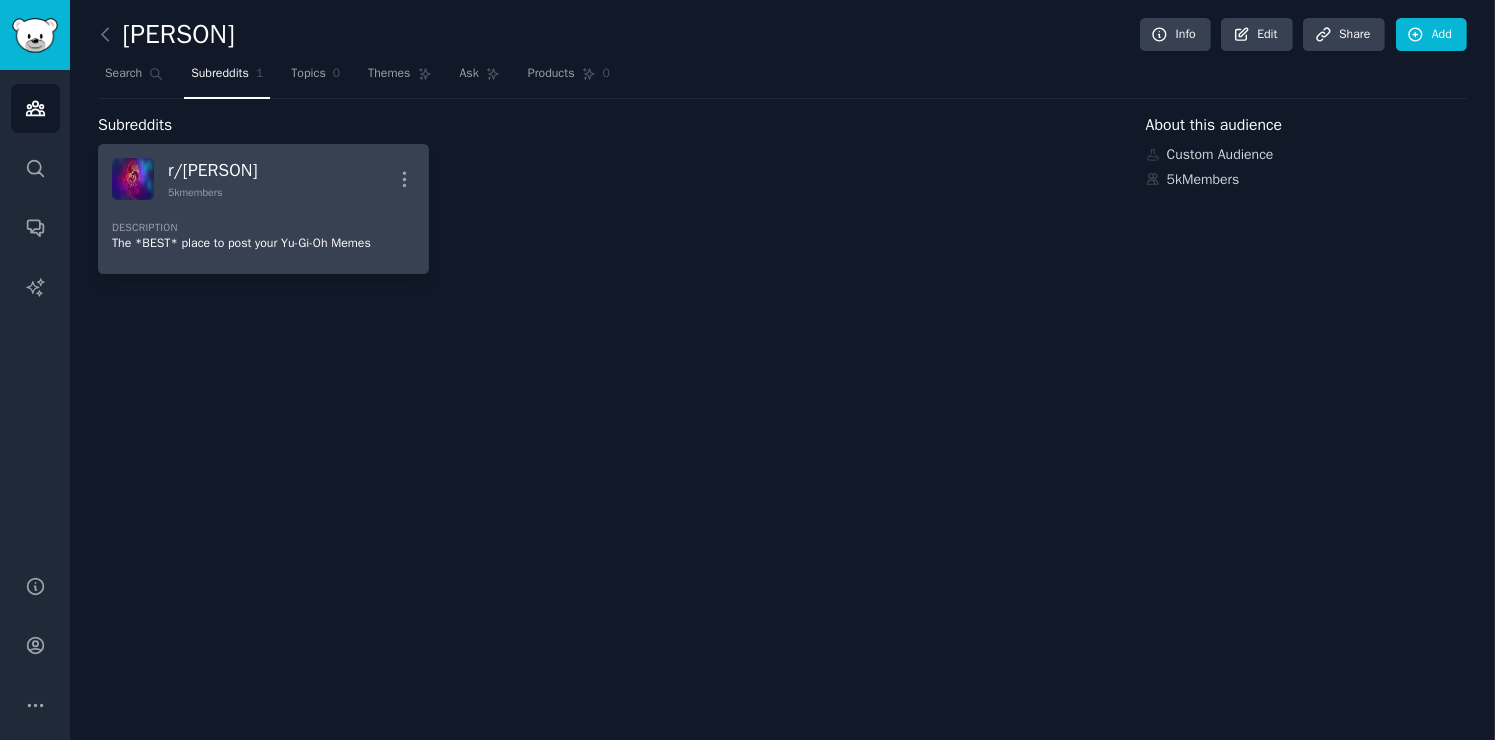 click on "r/ [PERSON]" at bounding box center (213, 170) 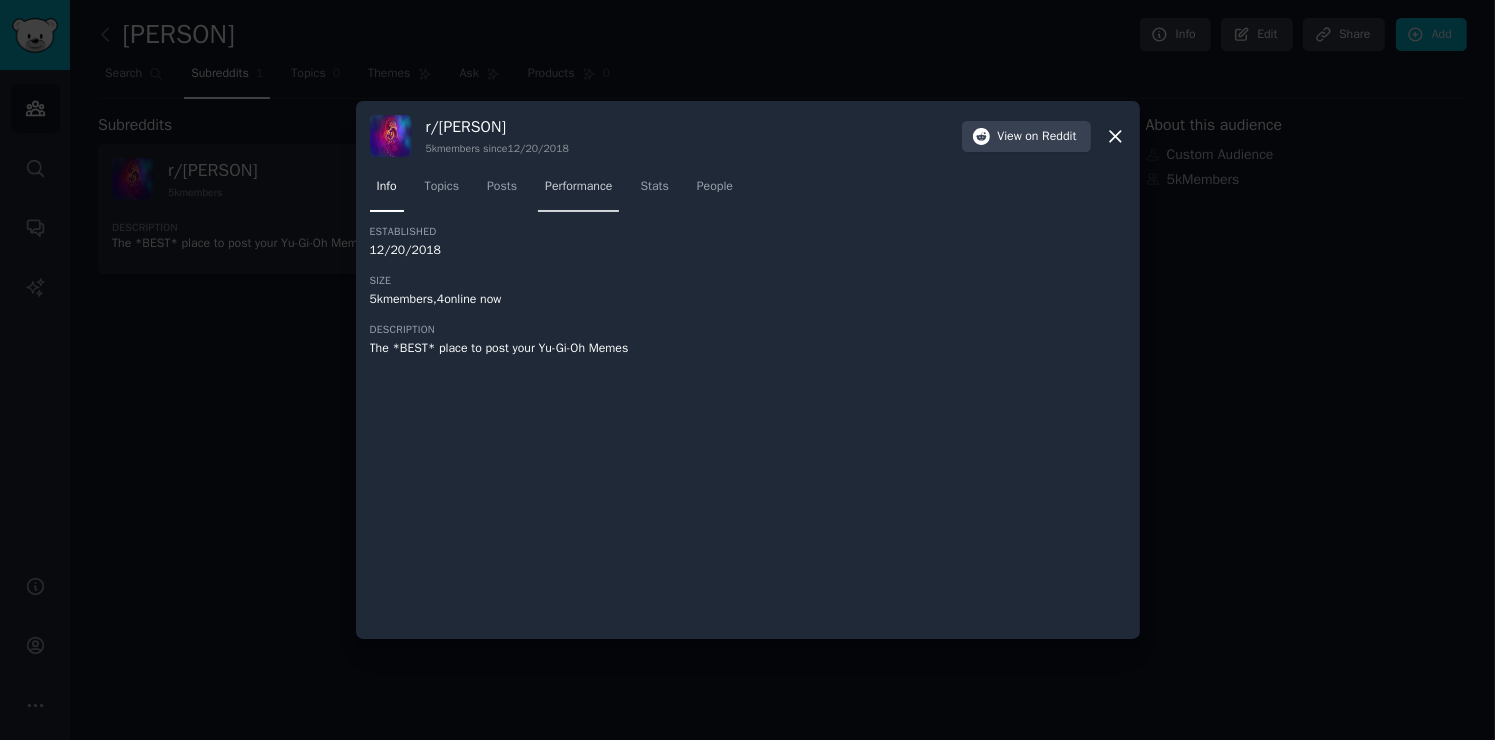 click on "Performance" at bounding box center (578, 187) 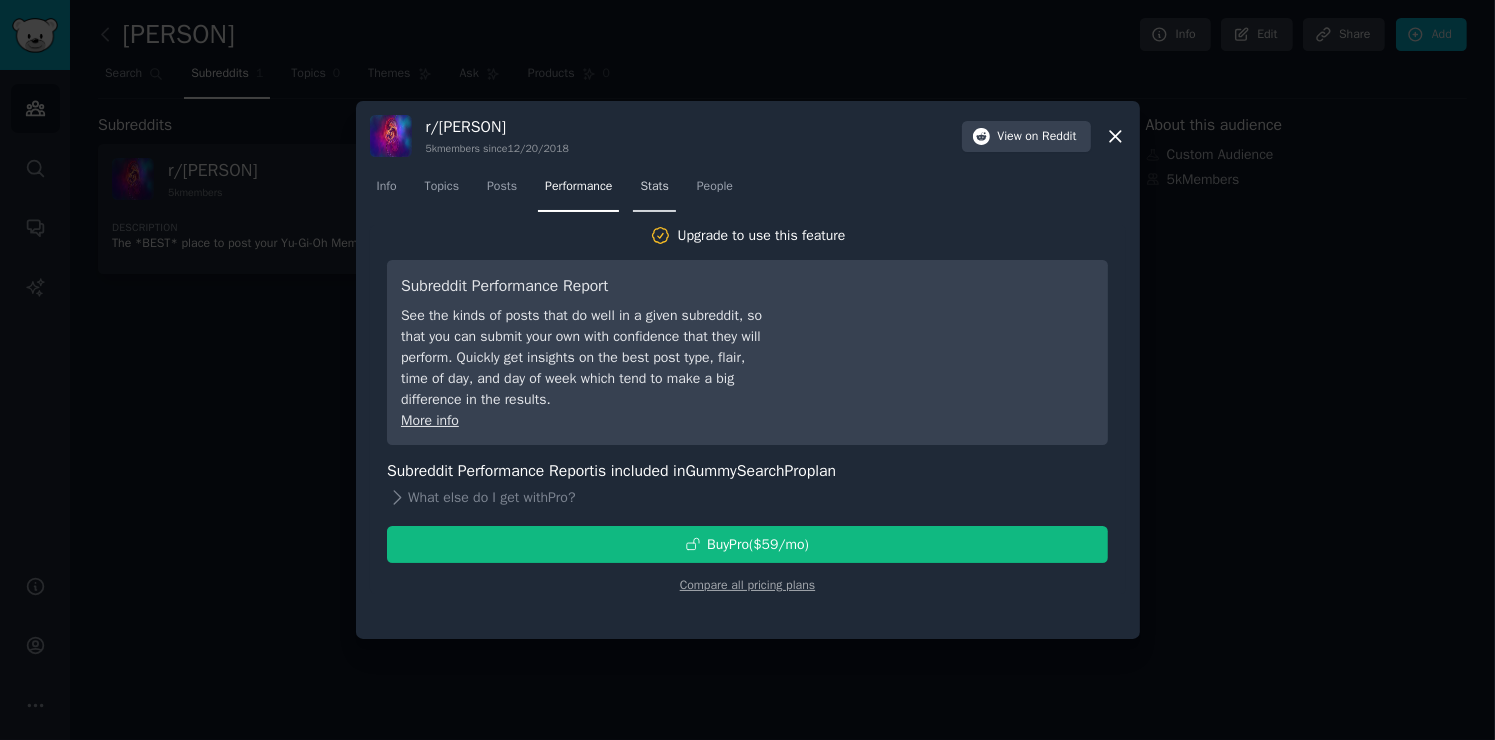 click on "Stats" at bounding box center (654, 187) 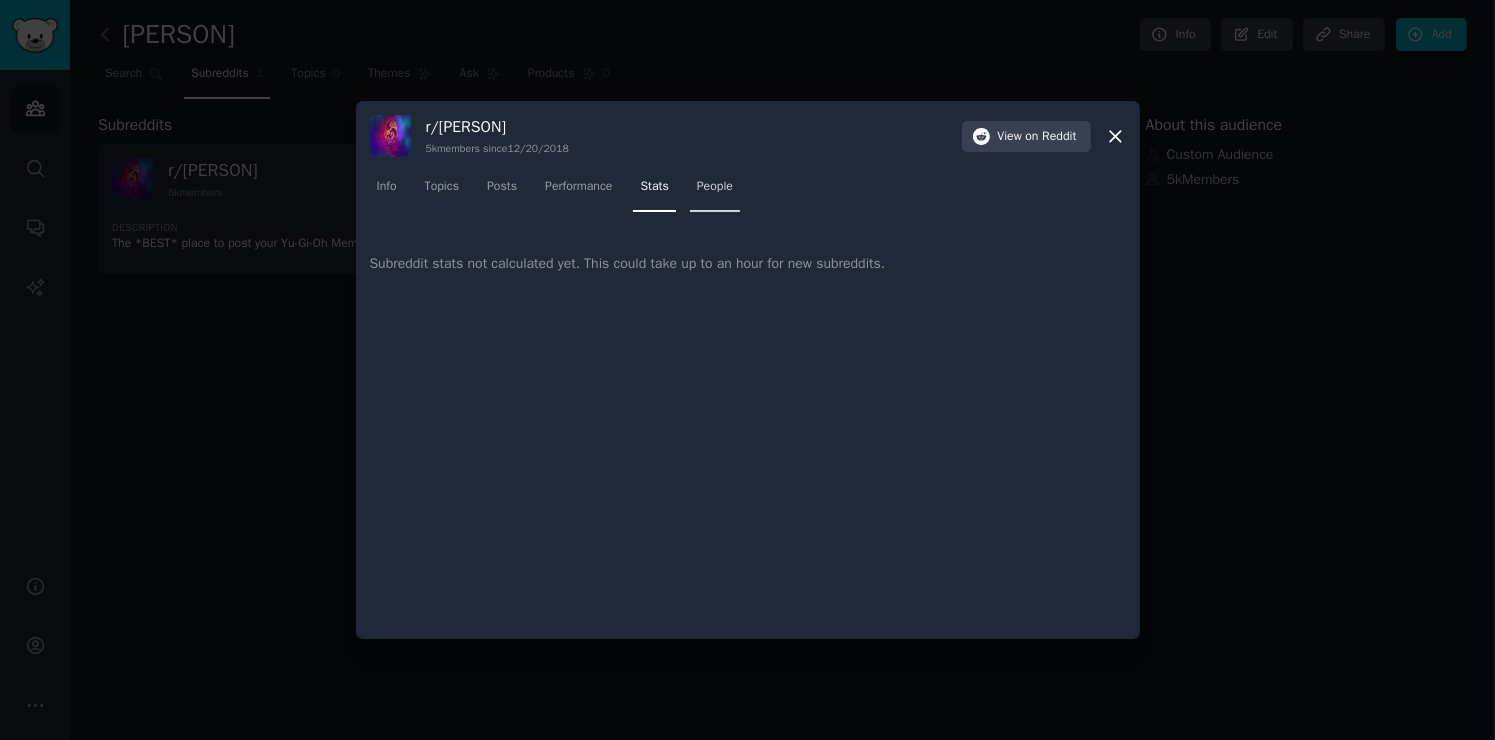 click on "People" at bounding box center (715, 187) 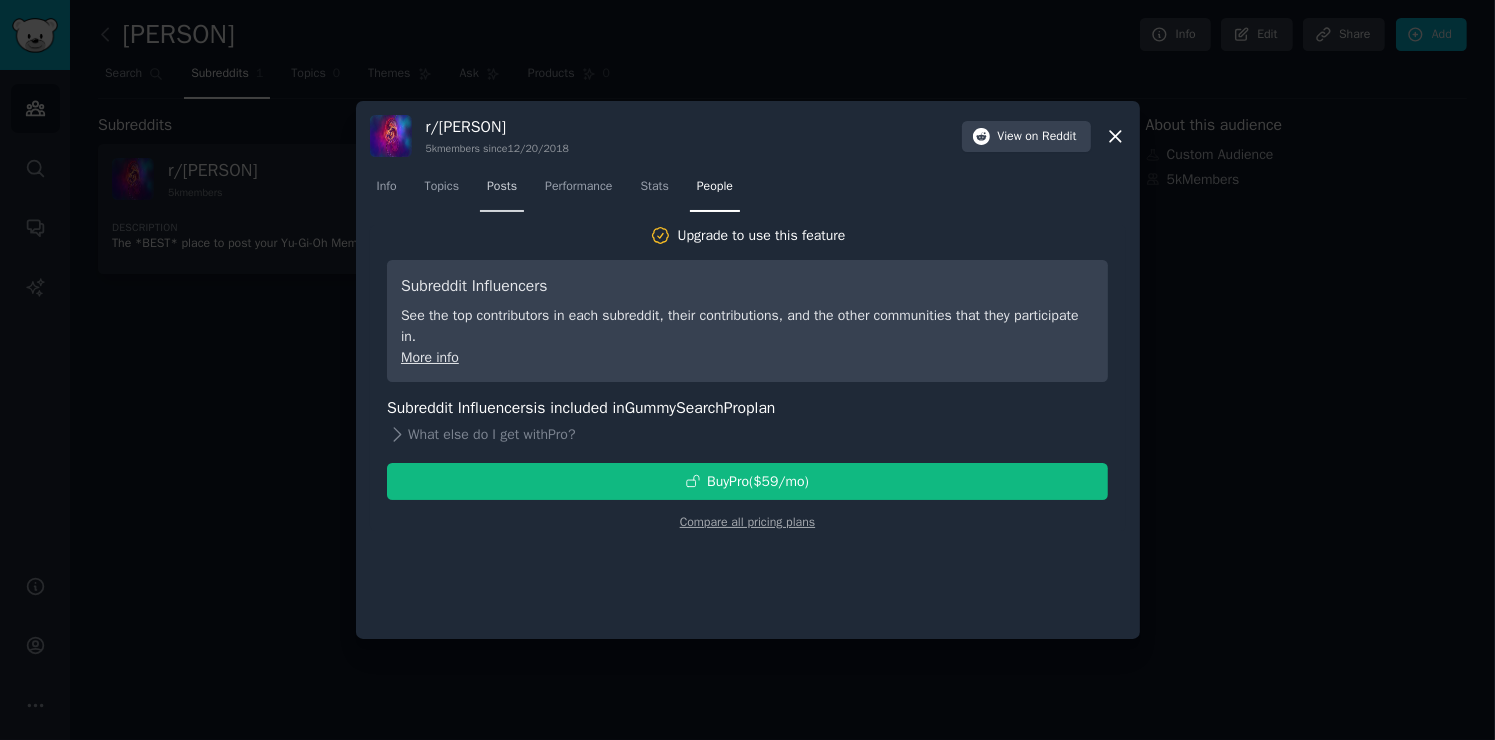 click on "Posts" at bounding box center (502, 191) 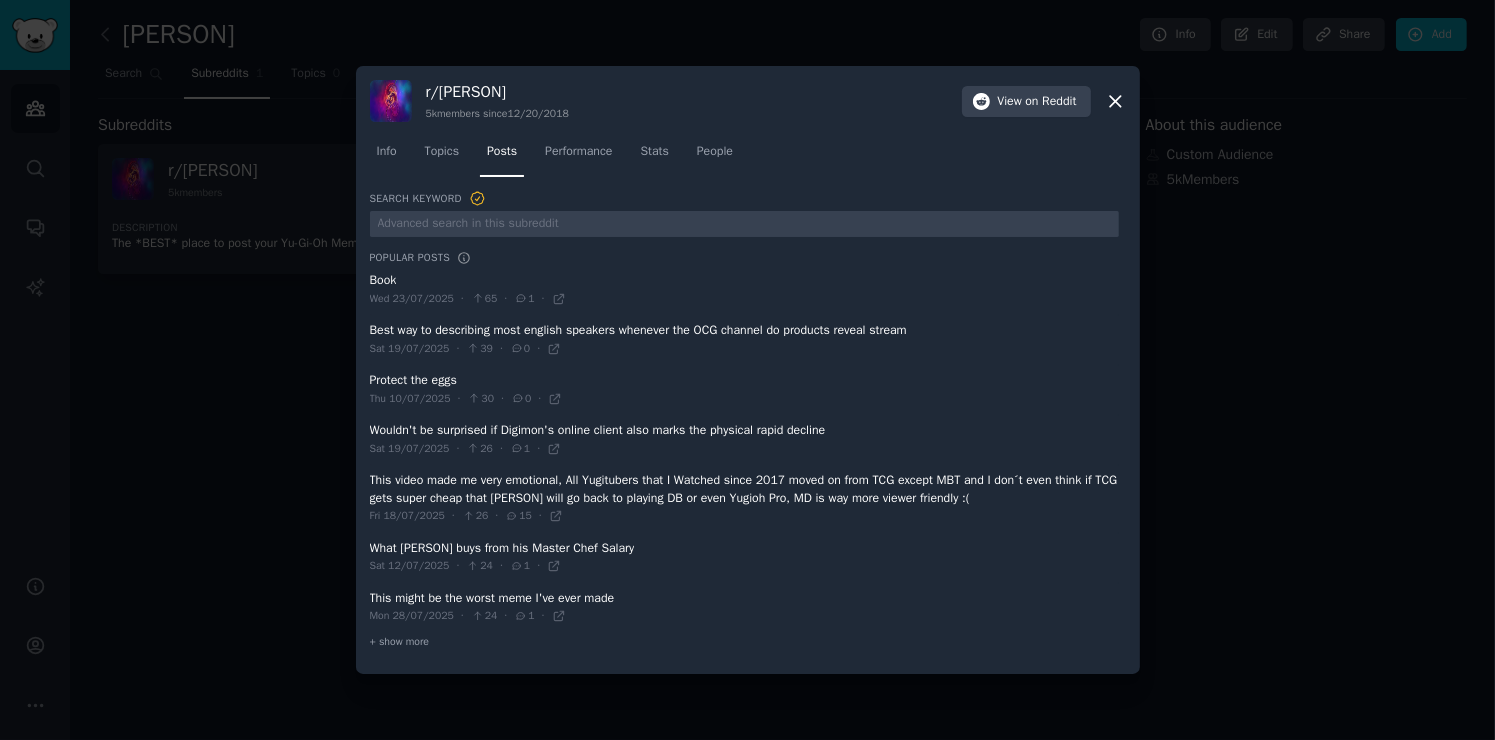 drag, startPoint x: 1111, startPoint y: 103, endPoint x: 1000, endPoint y: 198, distance: 146.1027 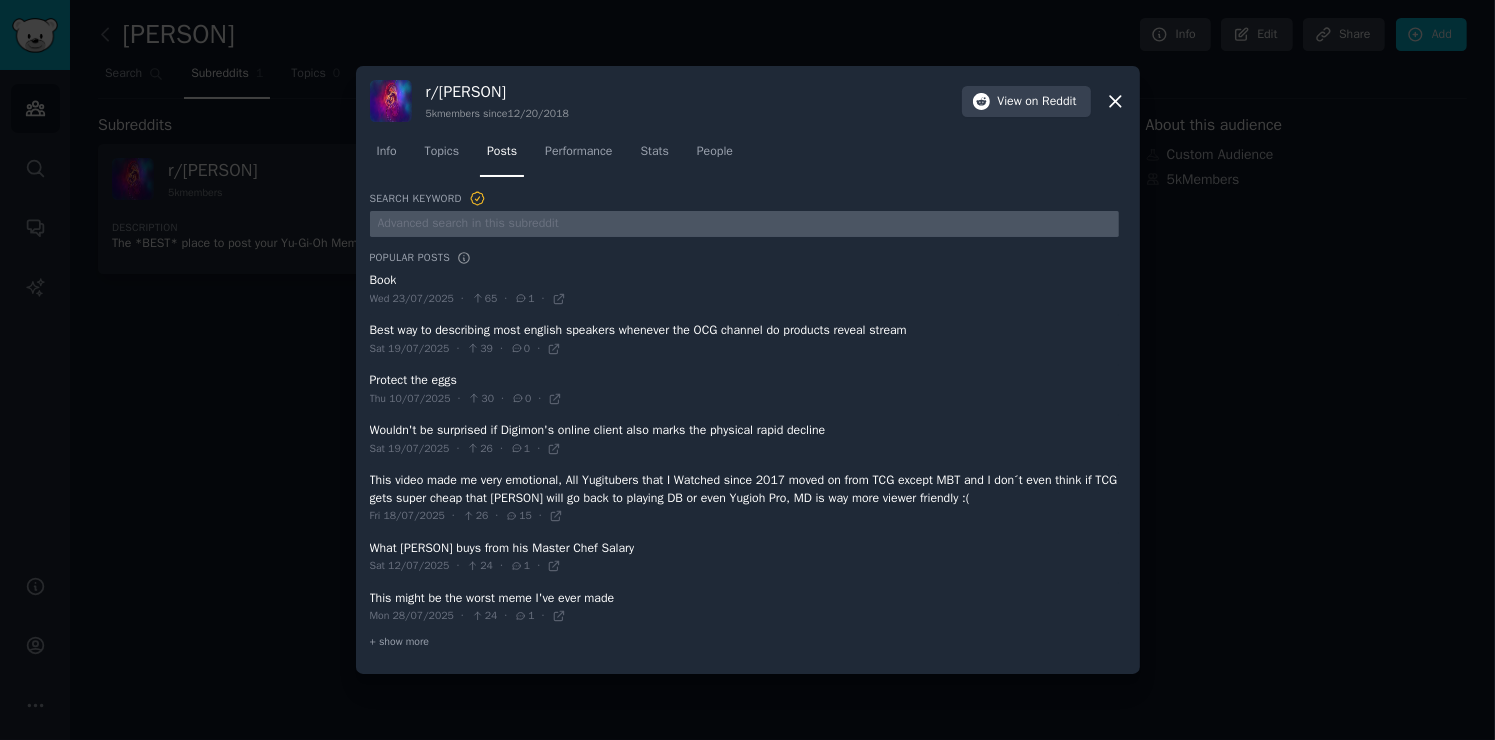 click at bounding box center (744, 224) 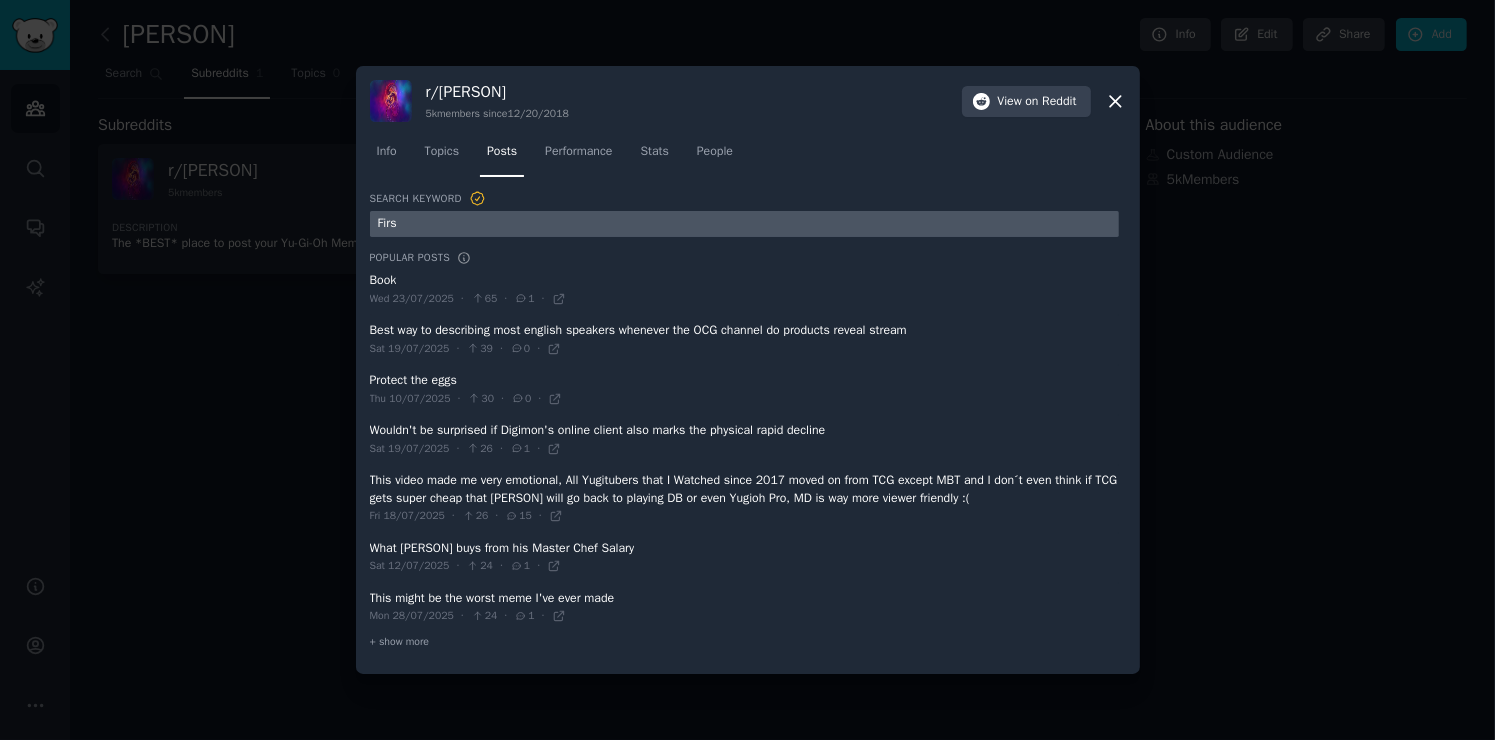 type on "First" 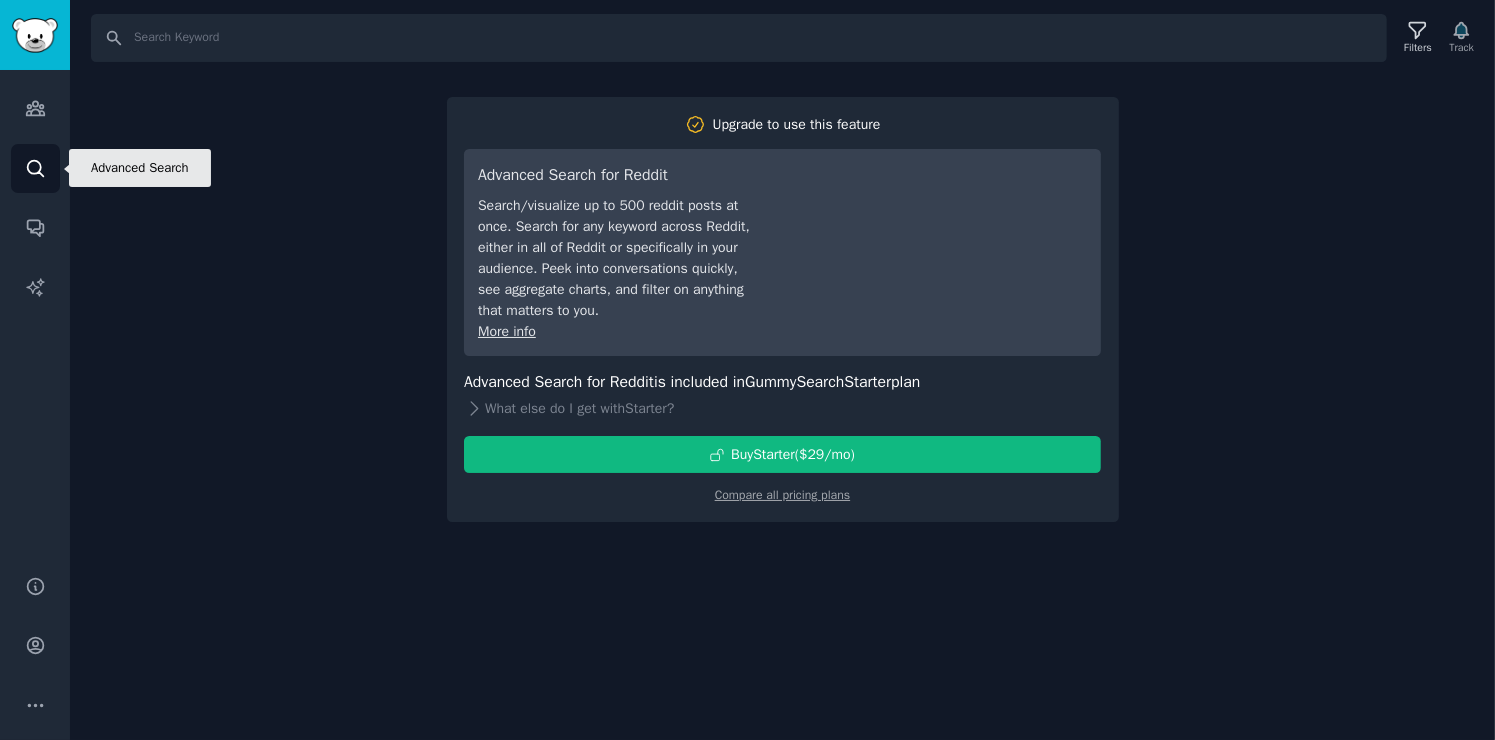 click 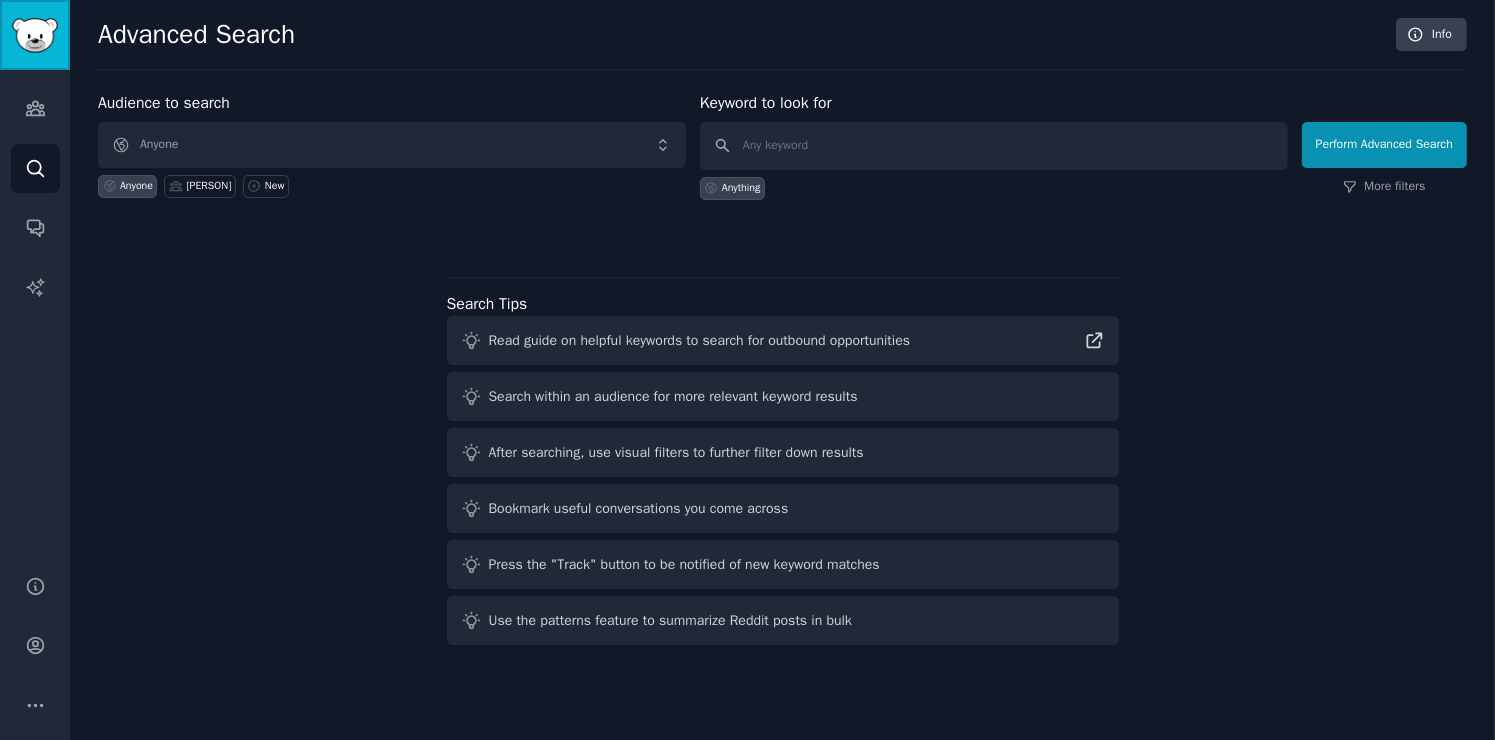 click at bounding box center [35, 35] 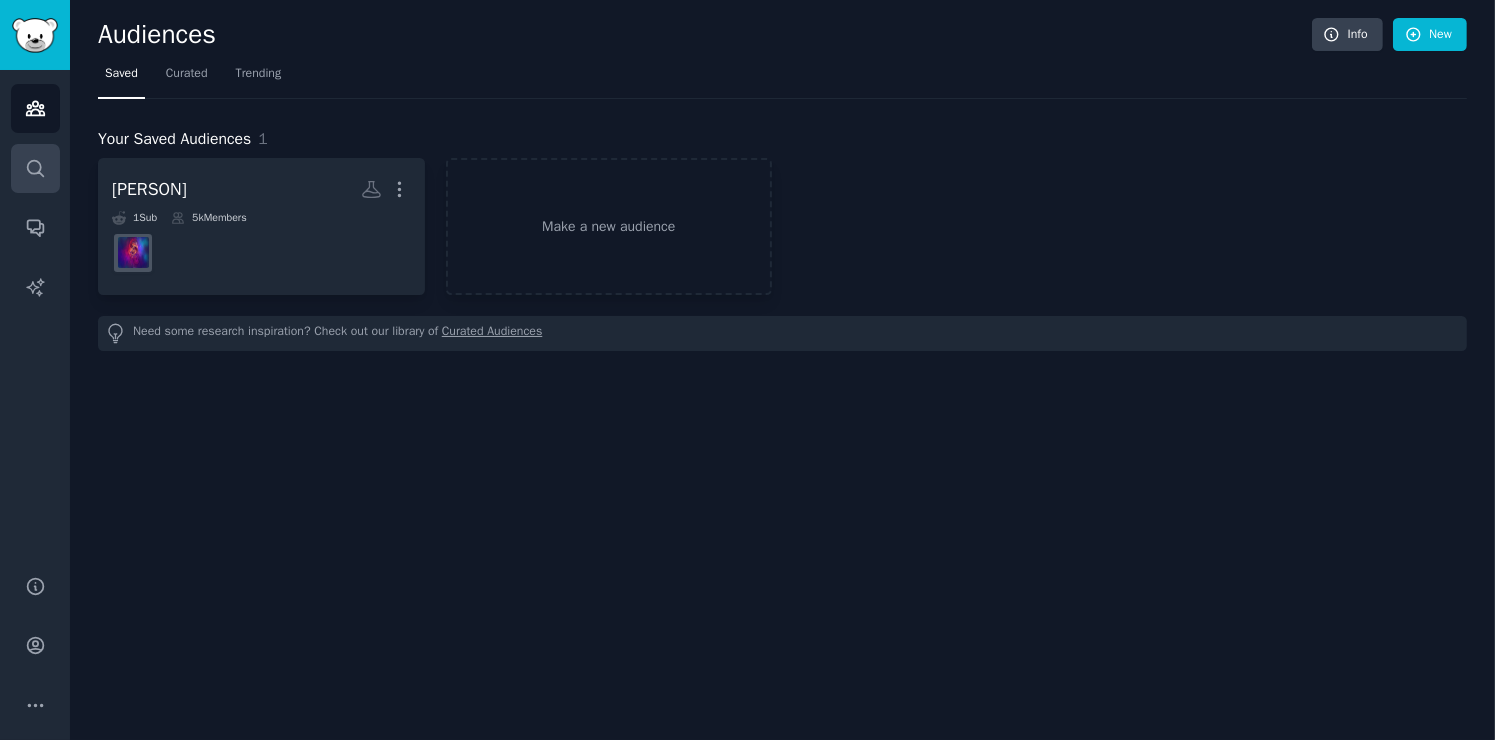 click 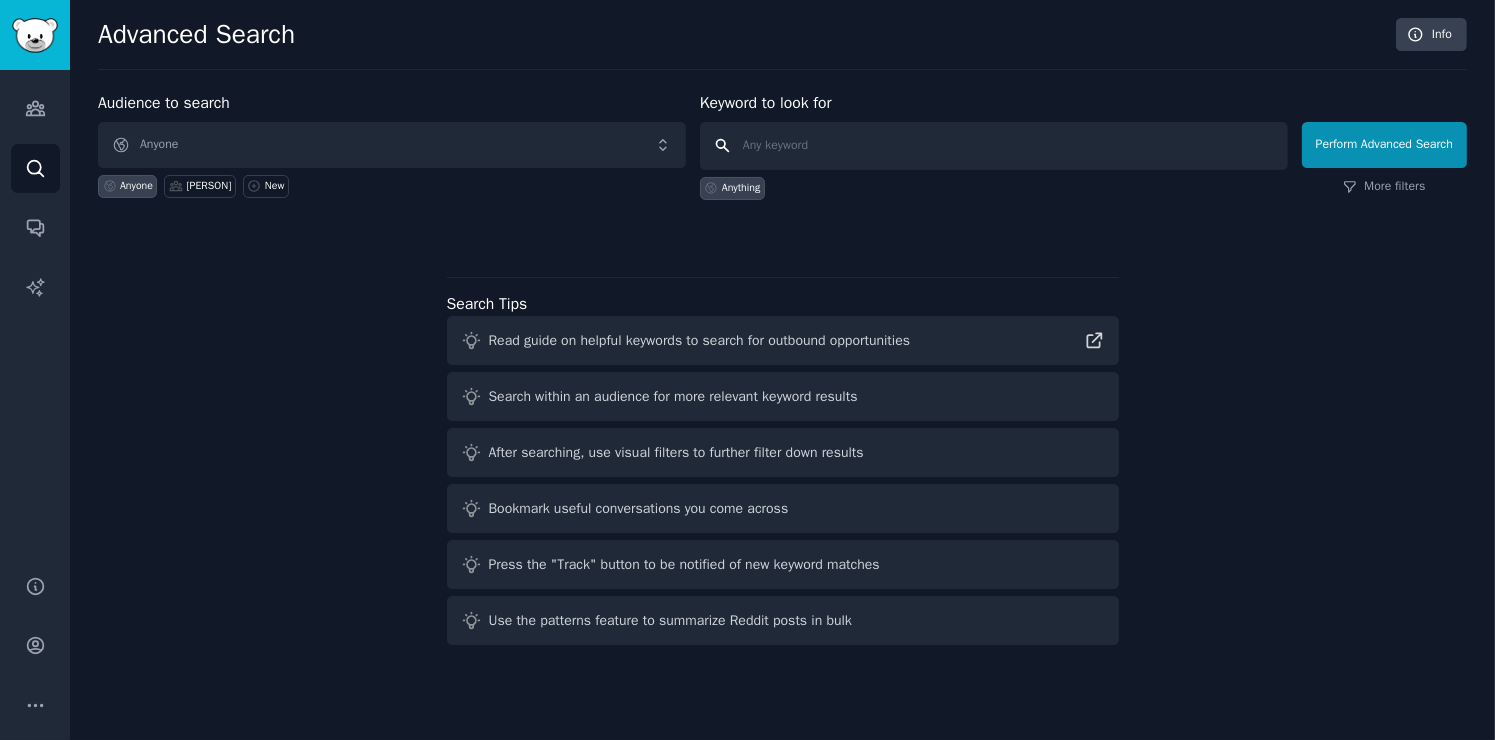 click at bounding box center [994, 146] 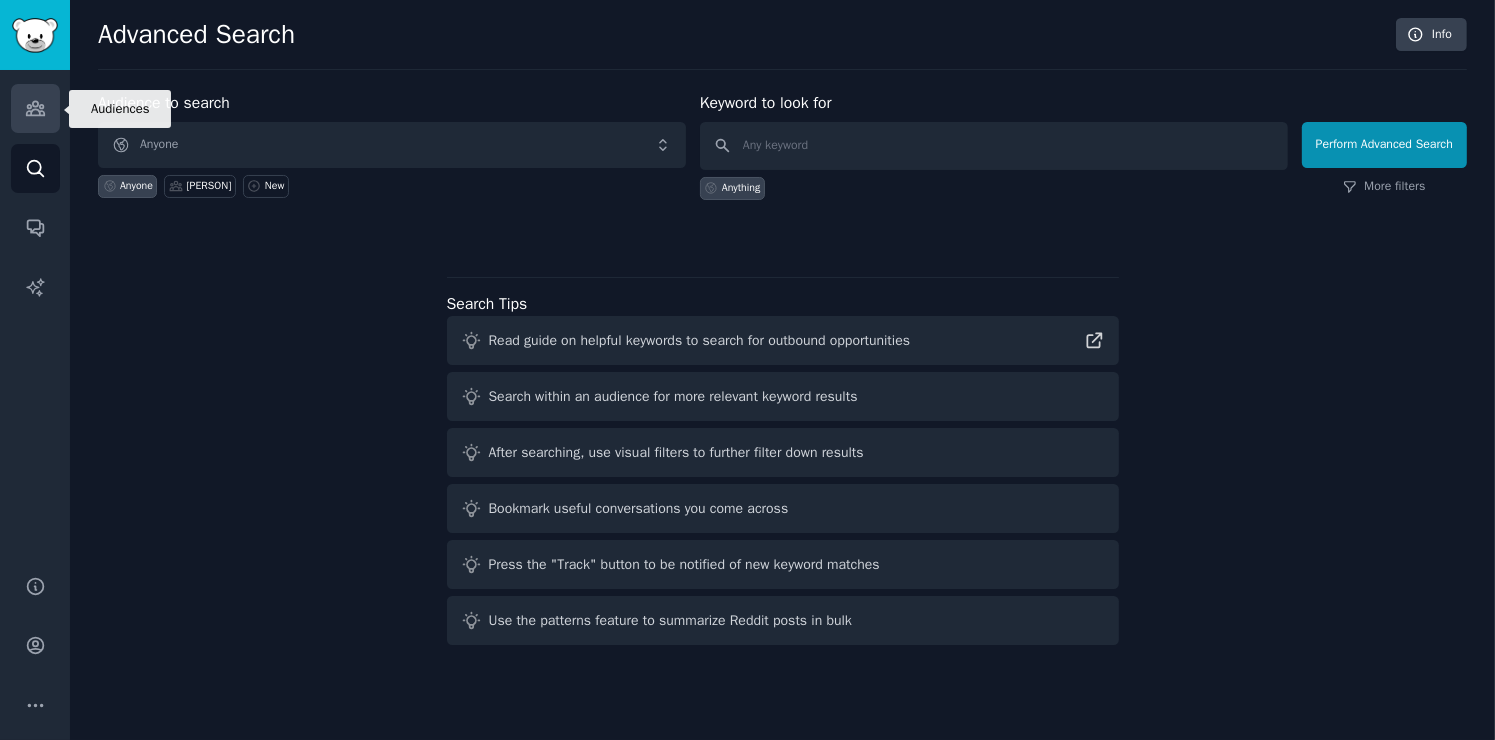 click on "Audiences" at bounding box center (35, 108) 